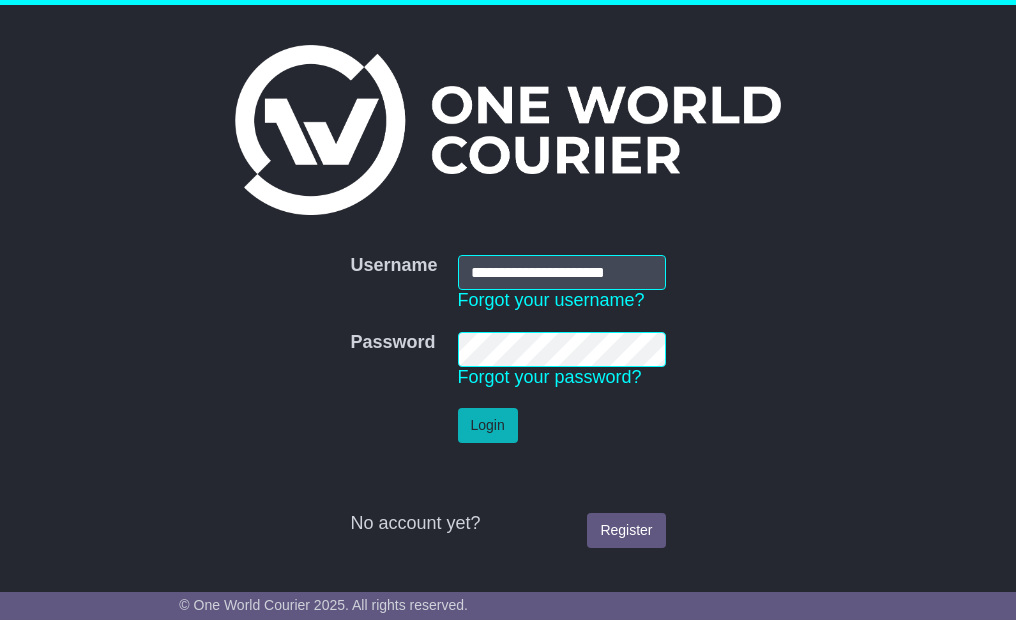 scroll, scrollTop: 0, scrollLeft: 0, axis: both 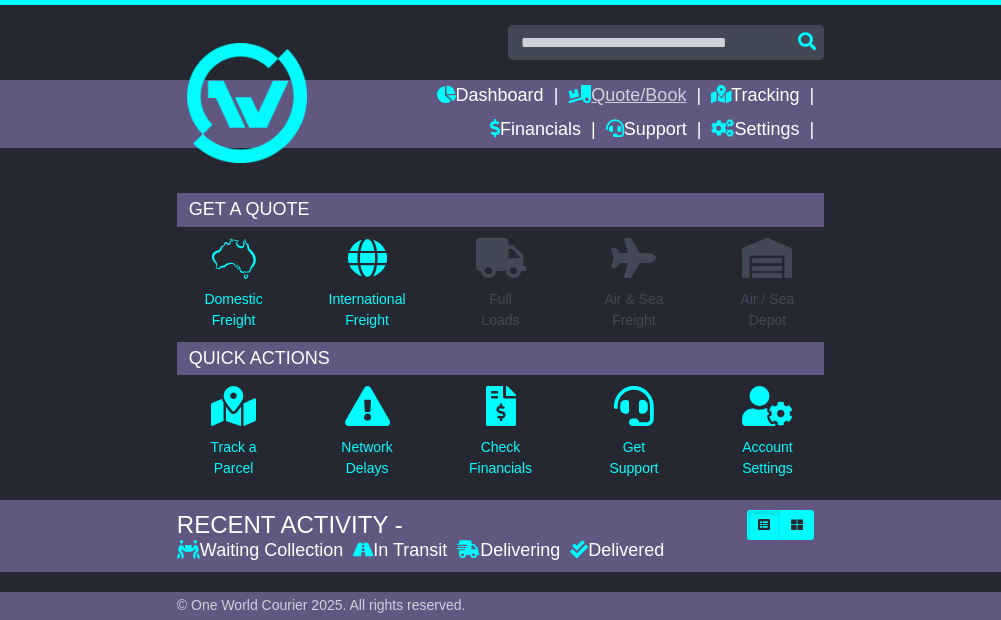 click on "Quote/Book" at bounding box center (627, 97) 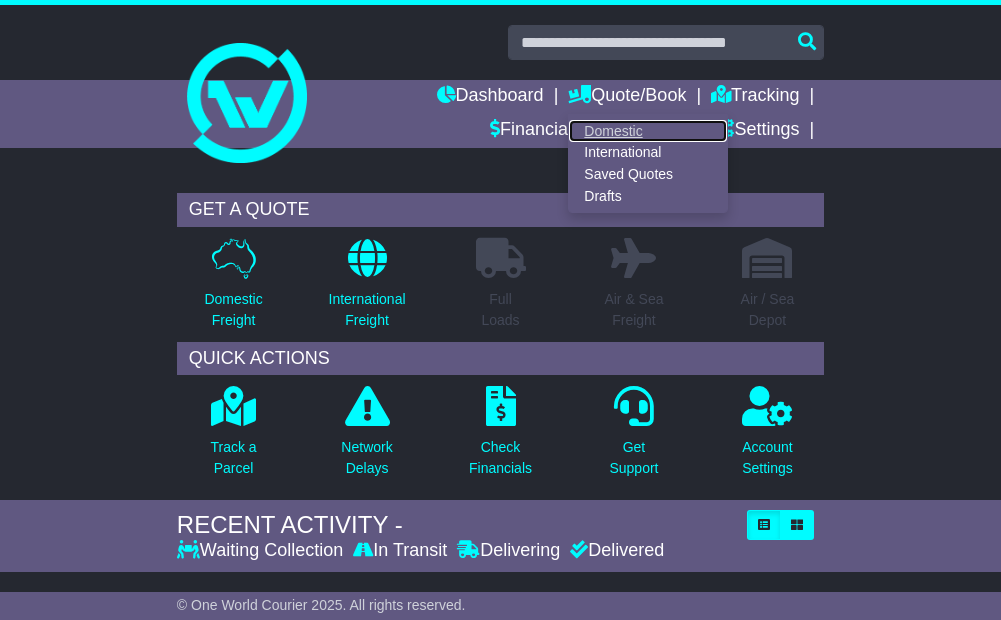 click on "Domestic" at bounding box center (648, 131) 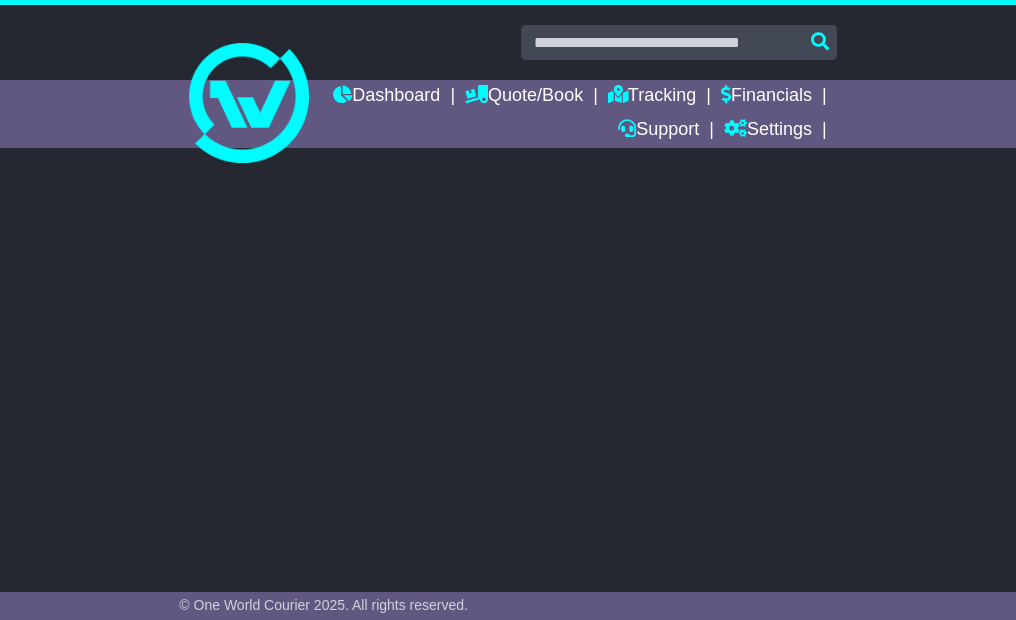 scroll, scrollTop: 0, scrollLeft: 0, axis: both 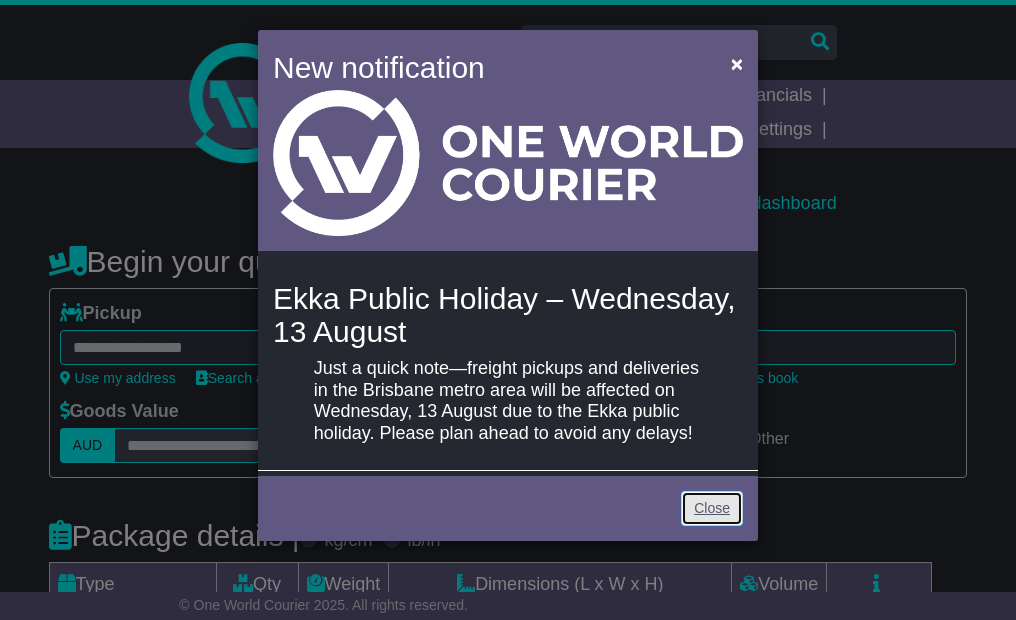 click on "Close" at bounding box center (712, 508) 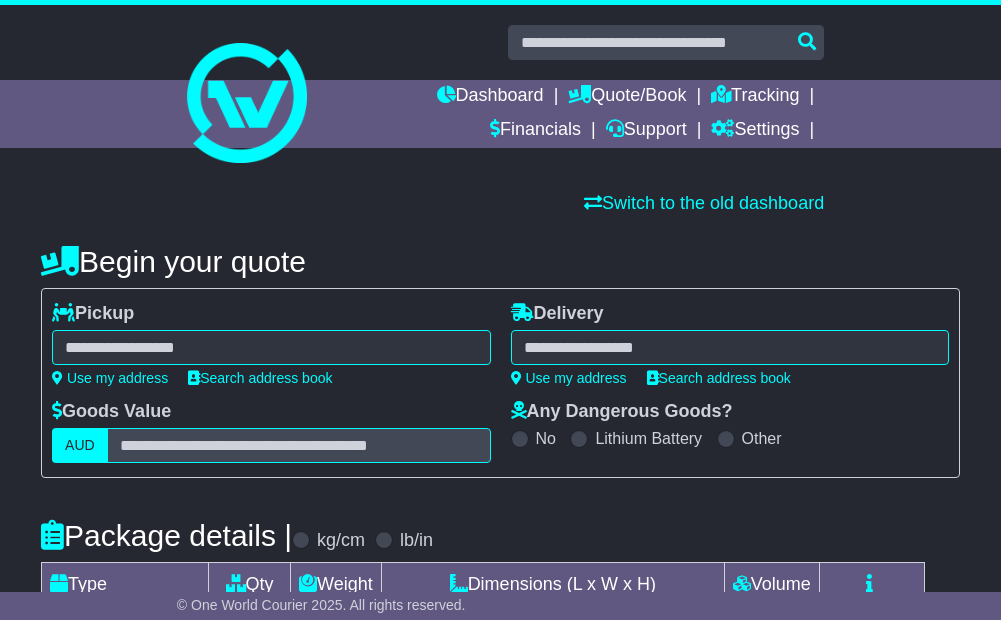 click at bounding box center [271, 347] 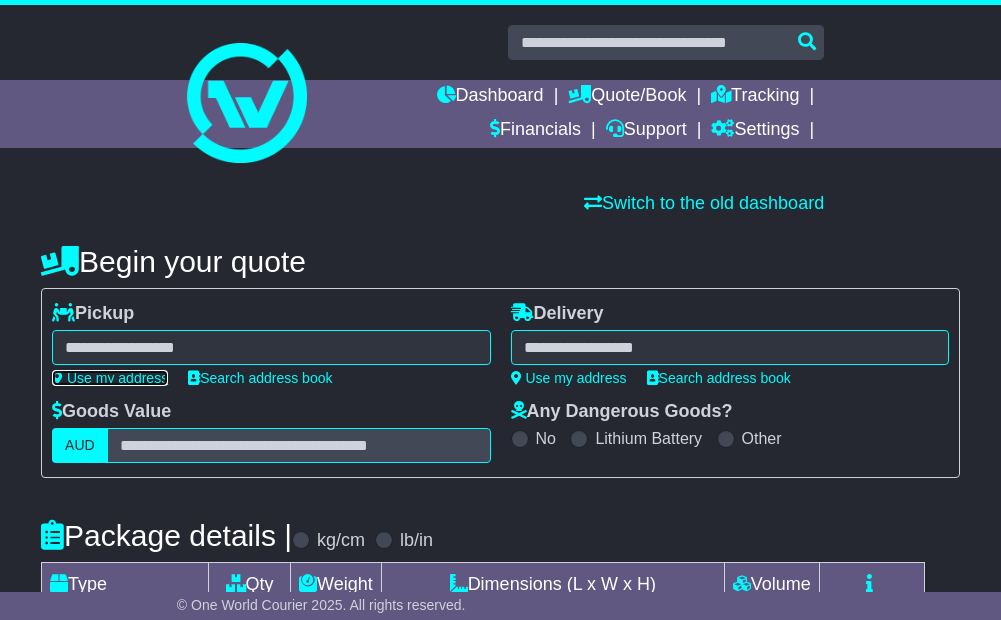 click on "Use my address" at bounding box center [110, 378] 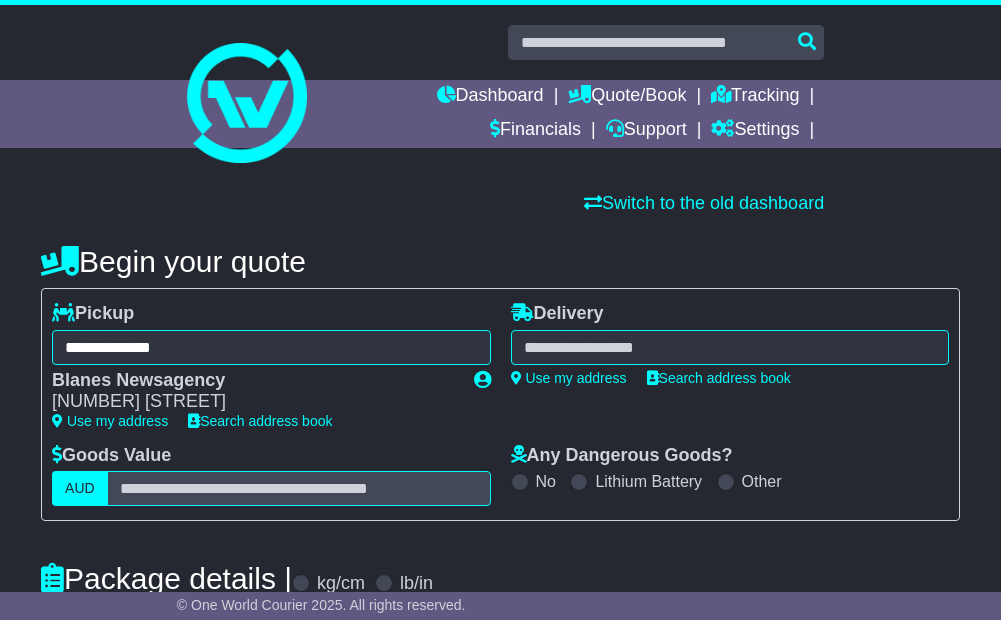click at bounding box center (730, 347) 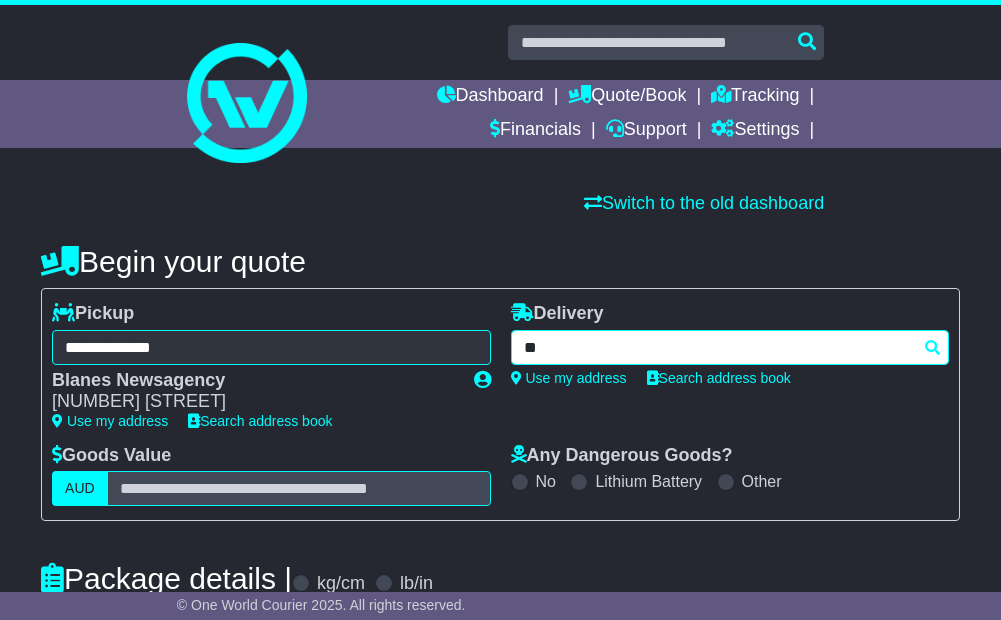 type on "*" 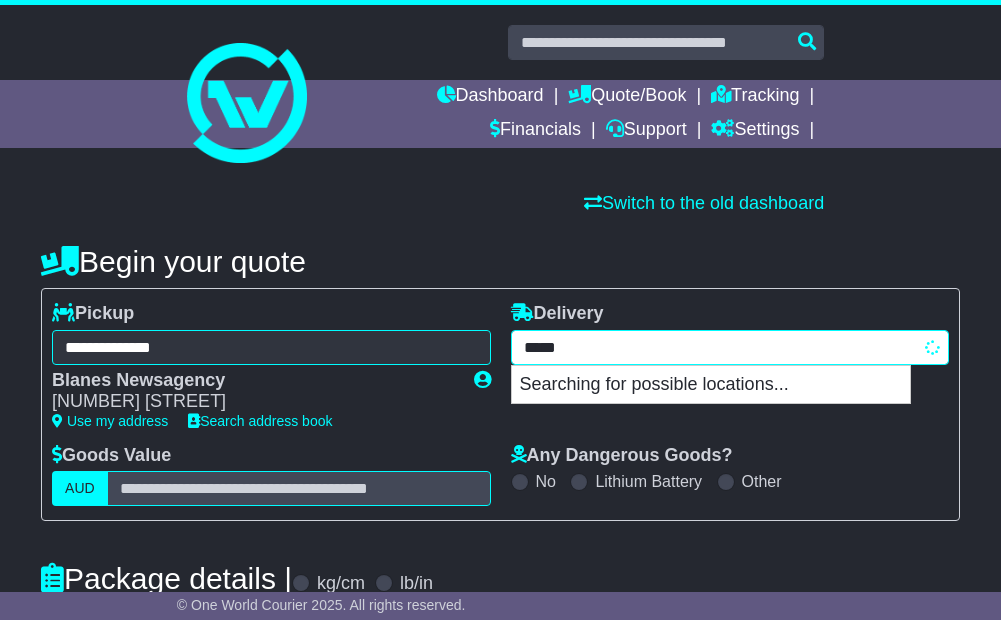 type on "****" 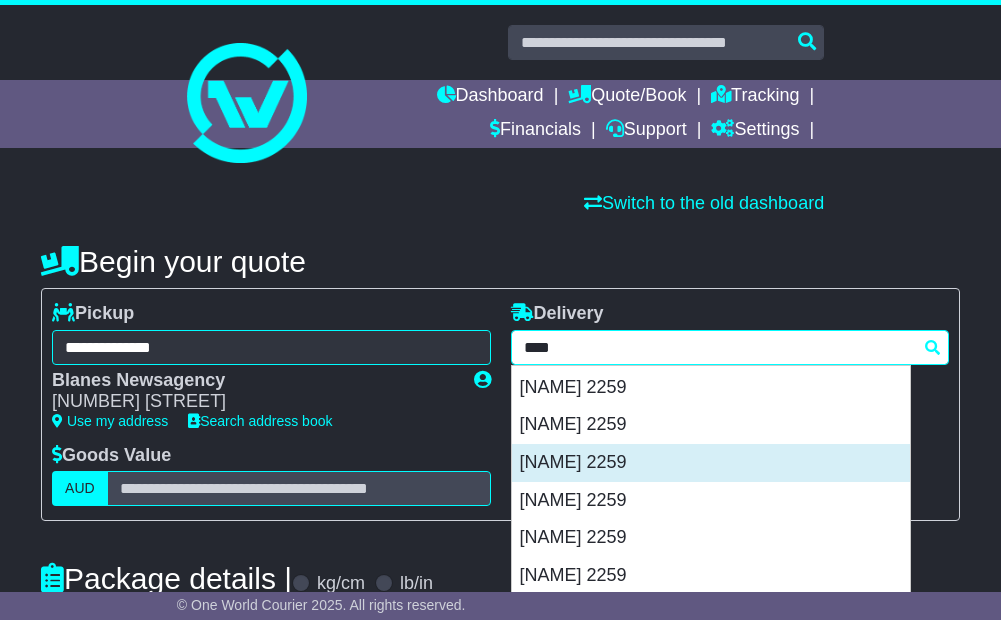scroll, scrollTop: 981, scrollLeft: 0, axis: vertical 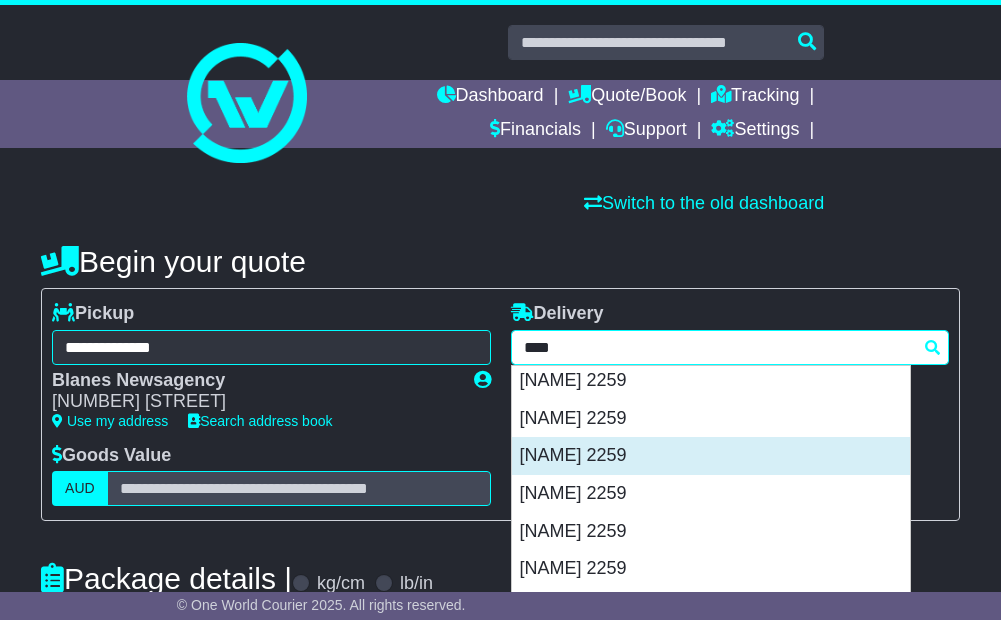 click on "TUGGERAH 2259" at bounding box center (711, 456) 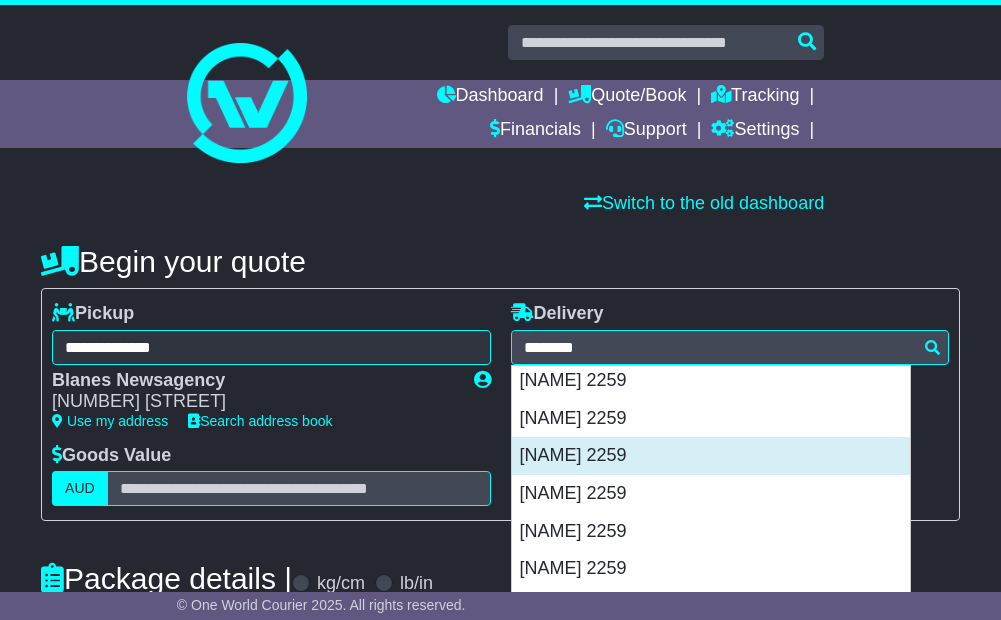 type on "**********" 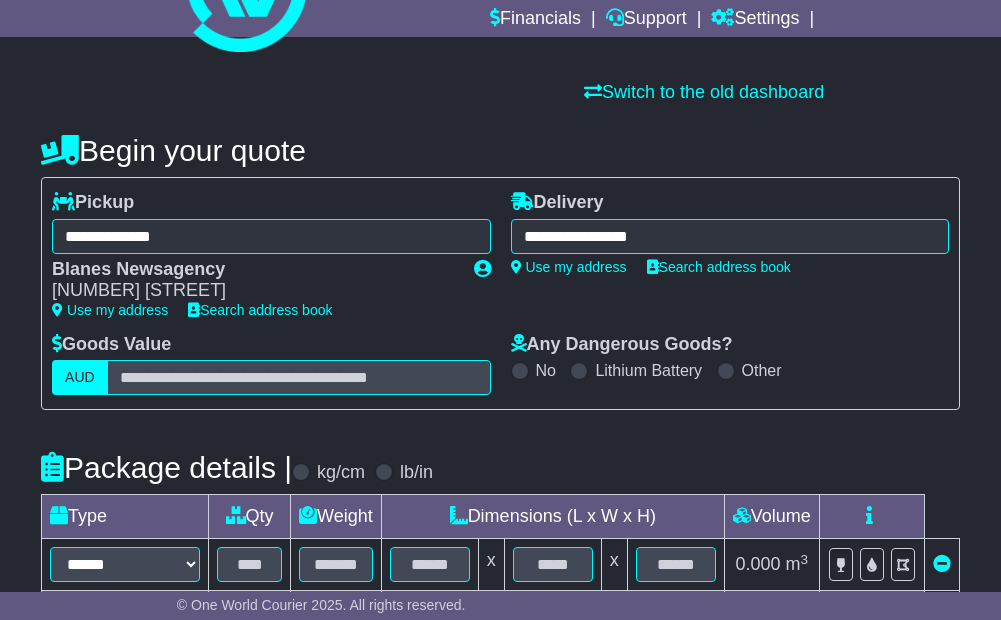 scroll, scrollTop: 300, scrollLeft: 0, axis: vertical 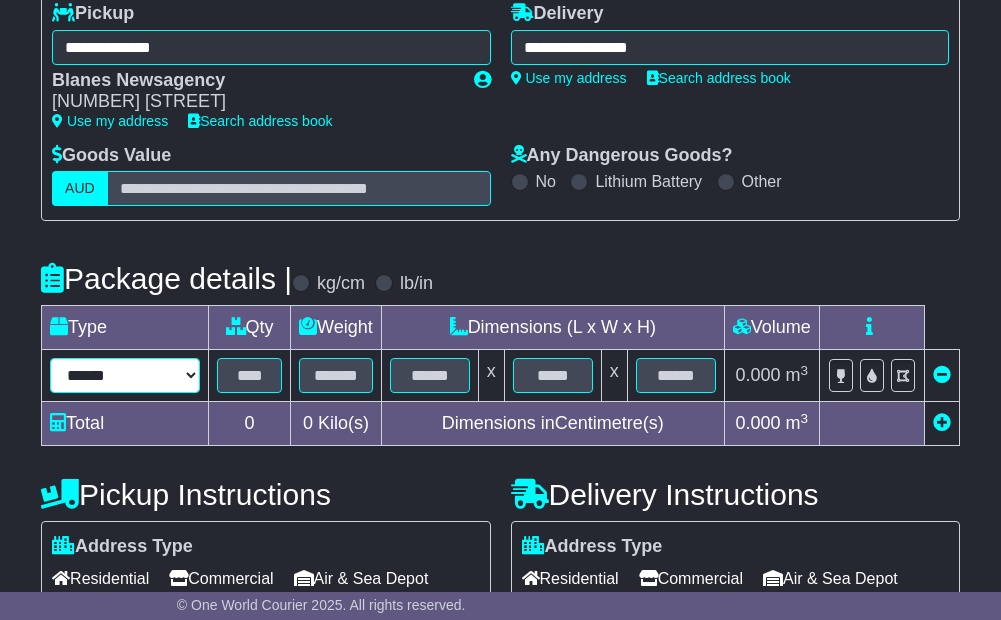 click on "****** ****** *** ******** ***** **** **** ****** *** *******" at bounding box center [125, 375] 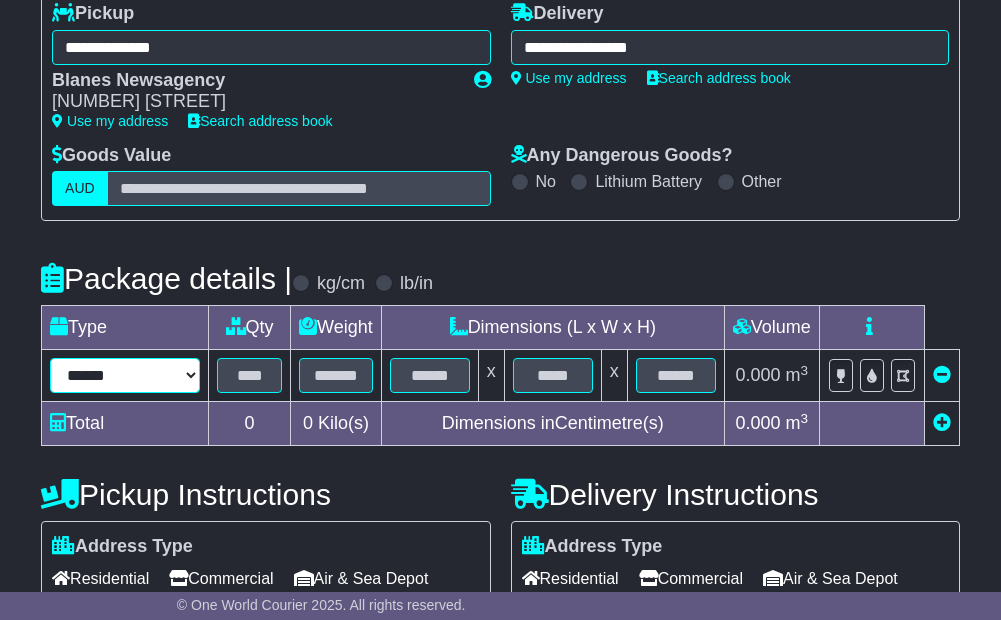 select on "*****" 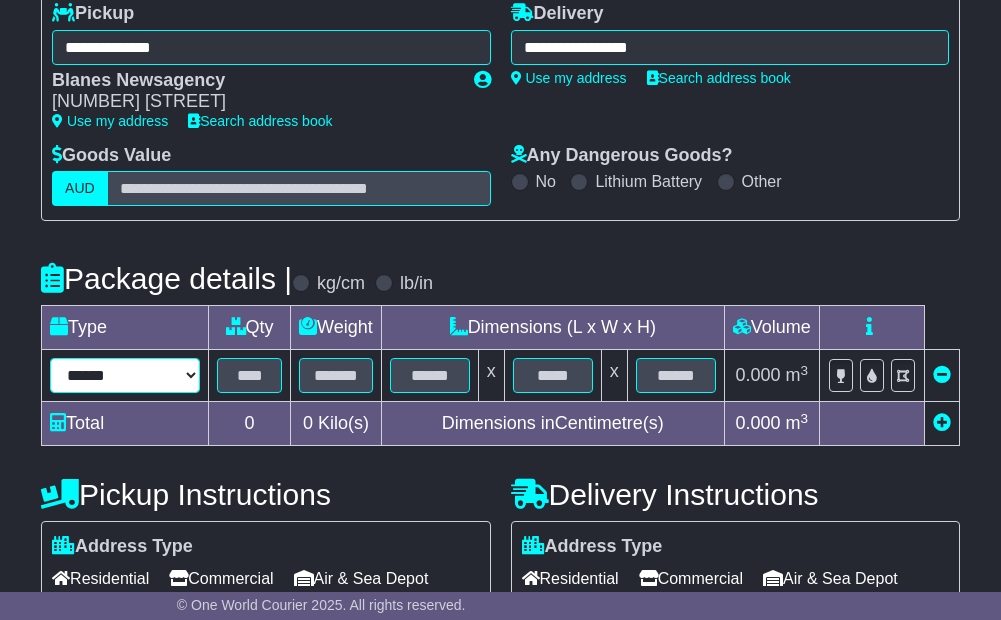 click on "****** ****** *** ******** ***** **** **** ****** *** *******" at bounding box center (125, 375) 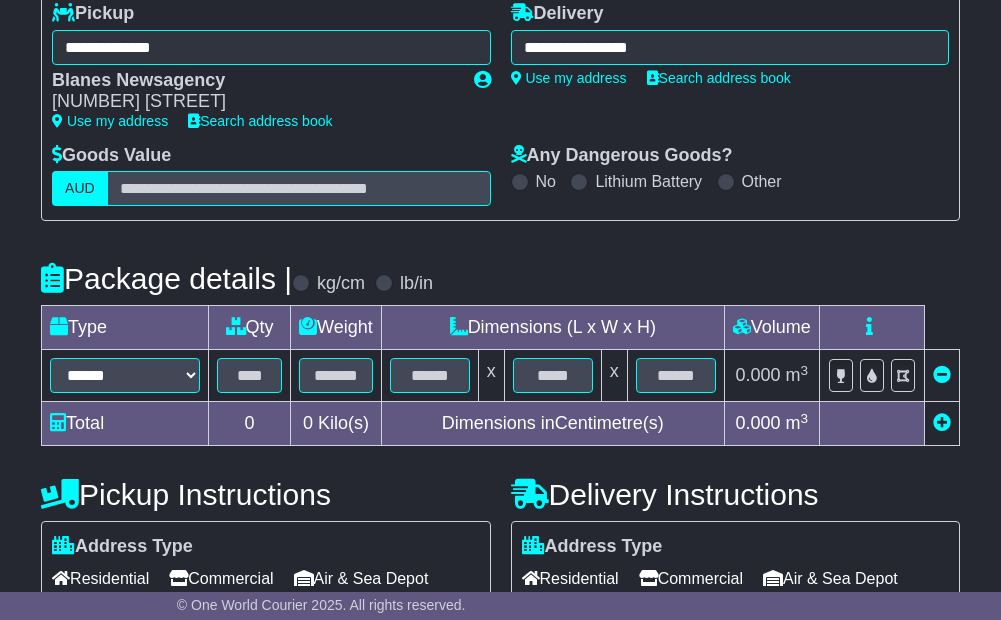 click at bounding box center [942, 422] 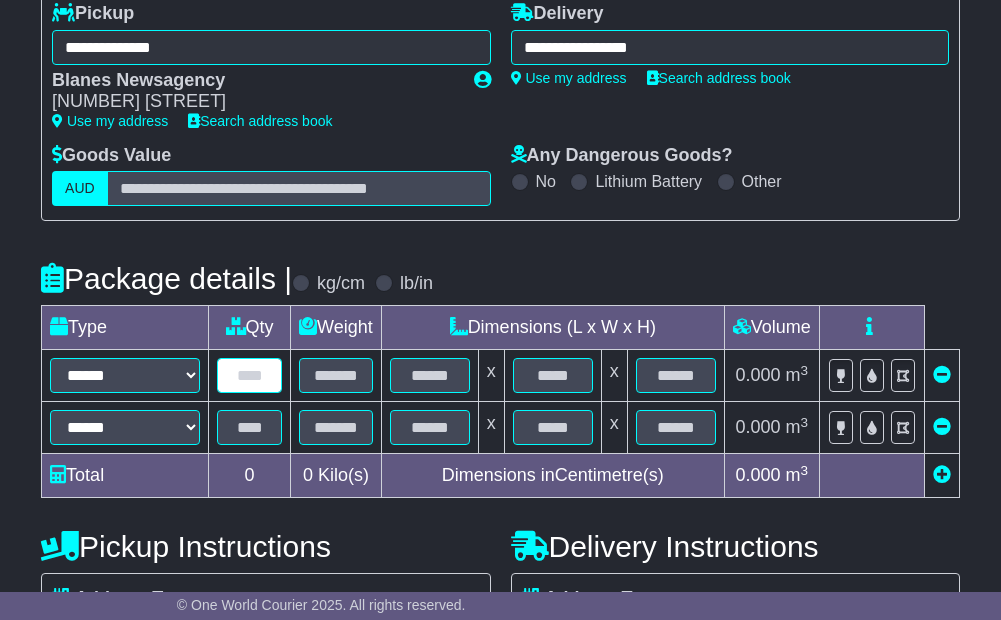 click at bounding box center (249, 375) 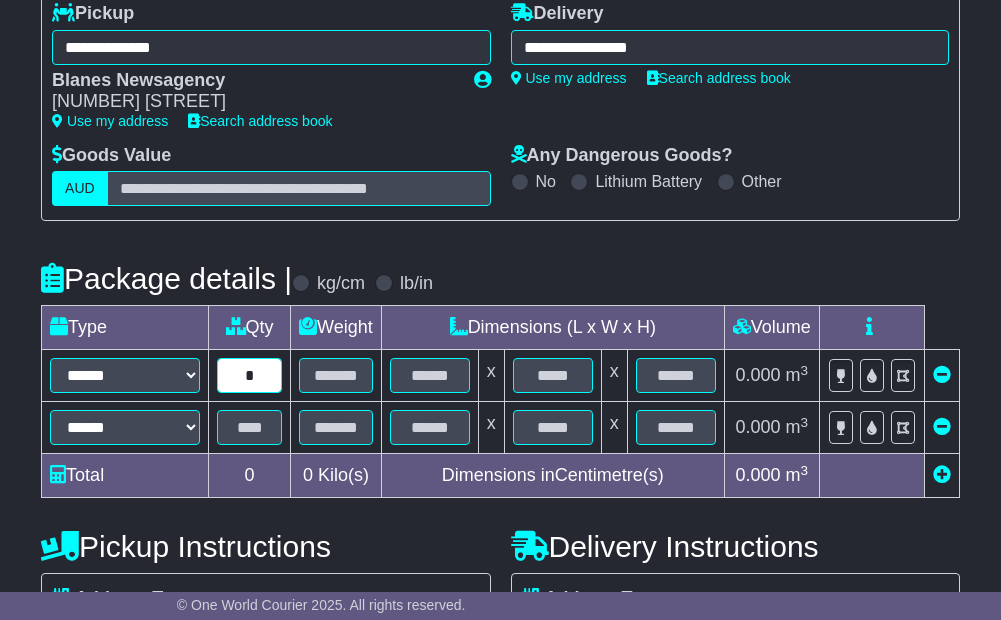 type on "*" 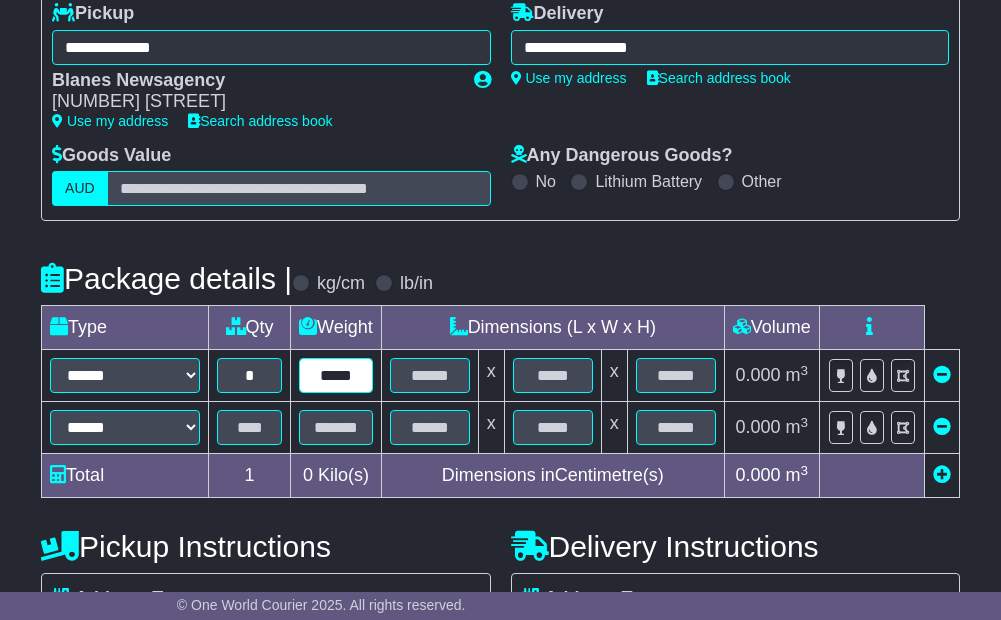 type on "*****" 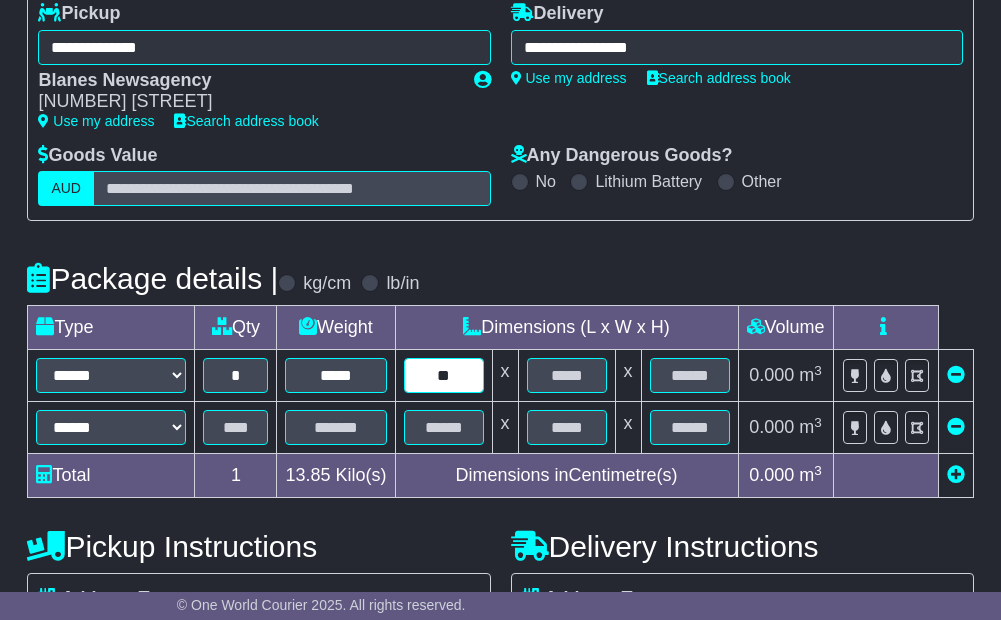 type on "**" 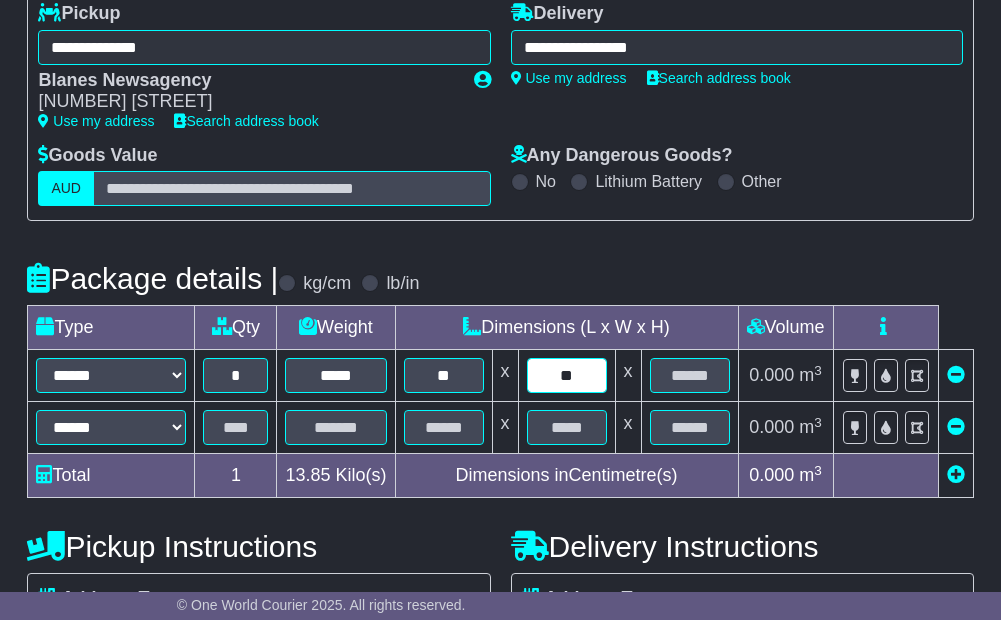 type on "**" 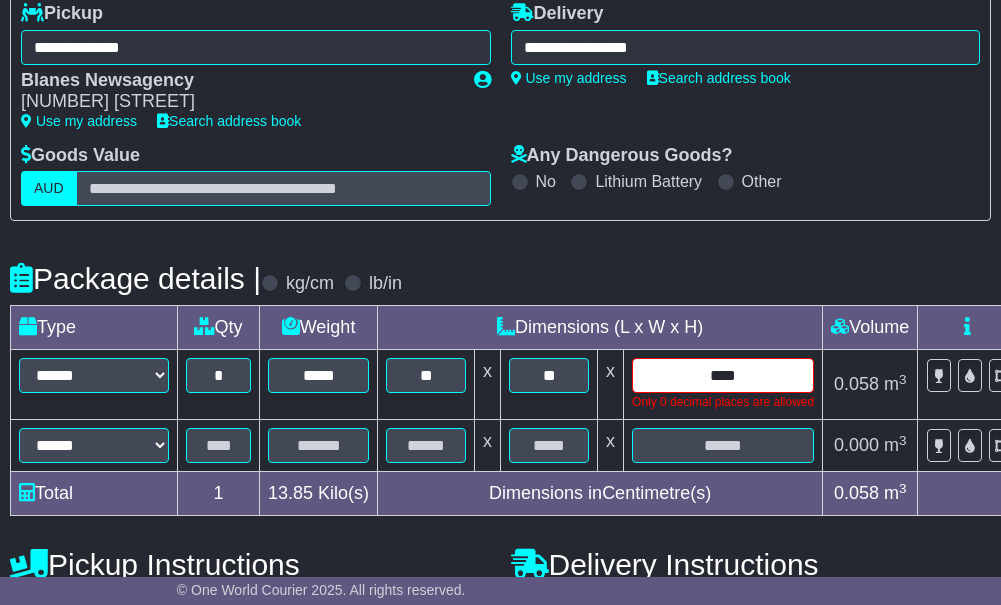 click on "****" at bounding box center [723, 375] 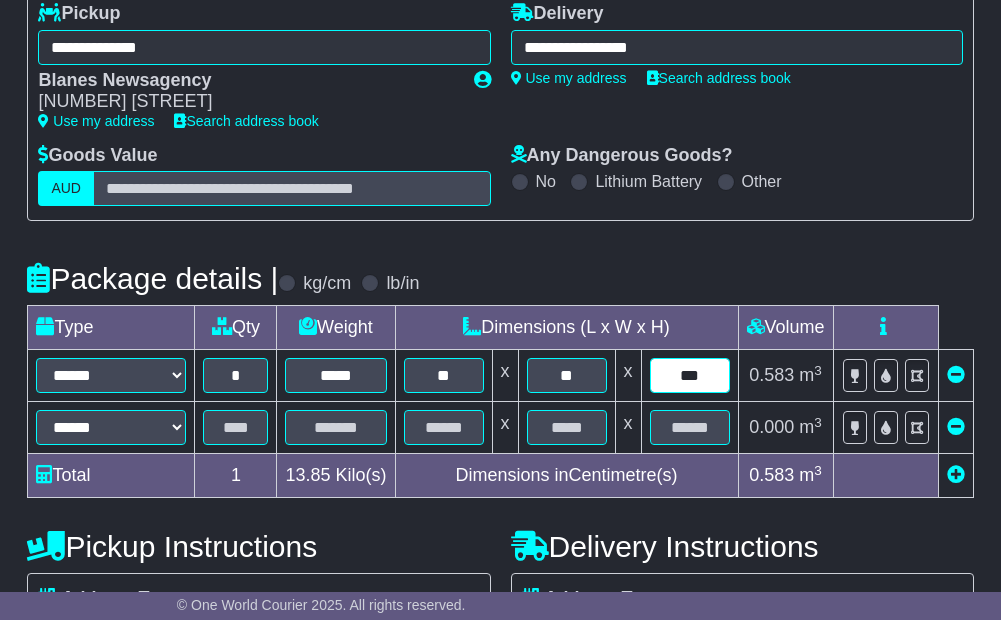 click on "***" at bounding box center [690, 375] 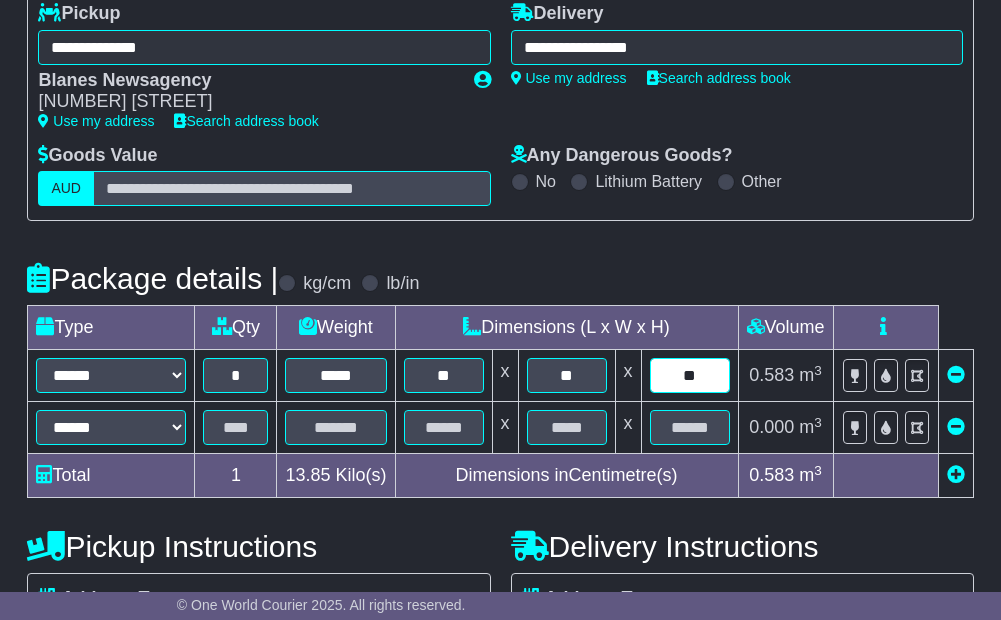 type on "**" 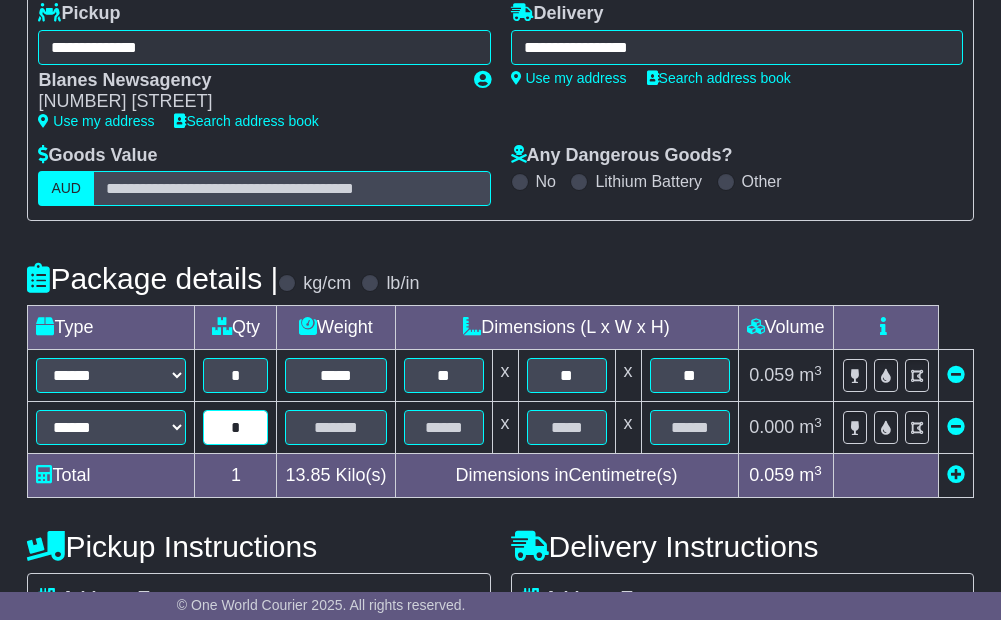 type on "*" 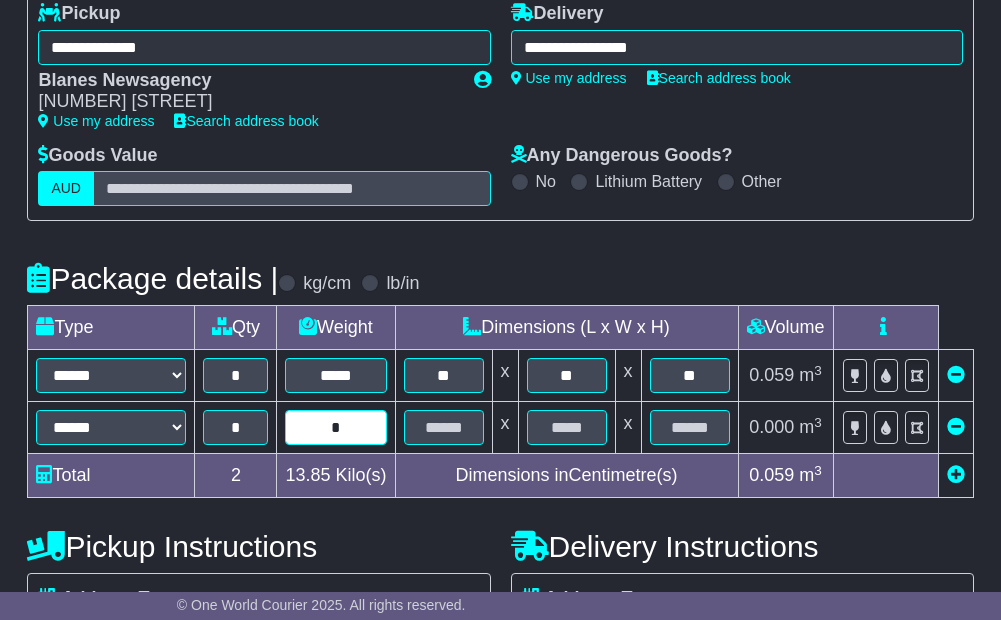 type on "*" 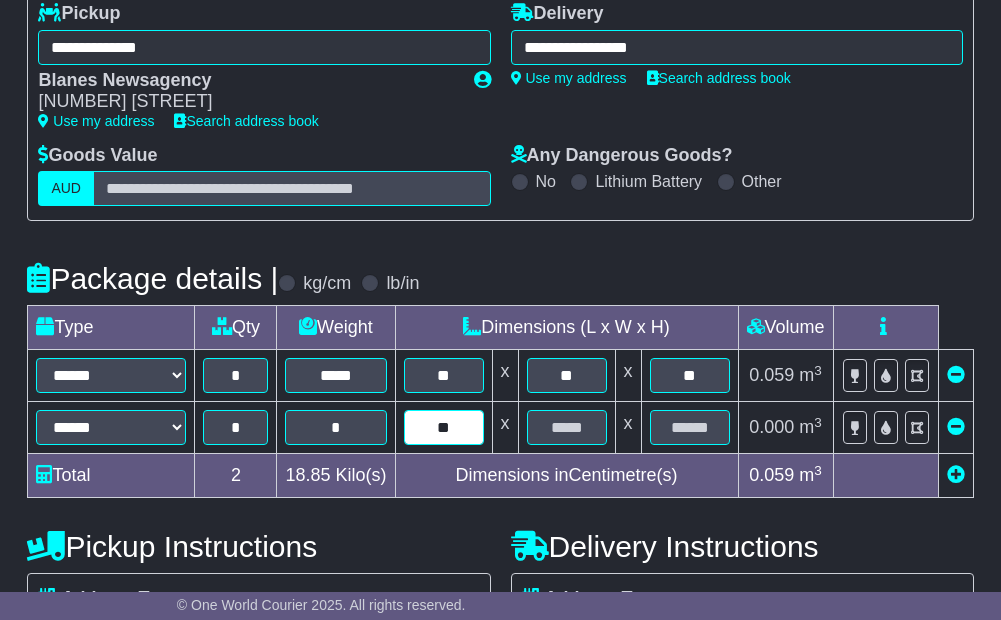 type on "**" 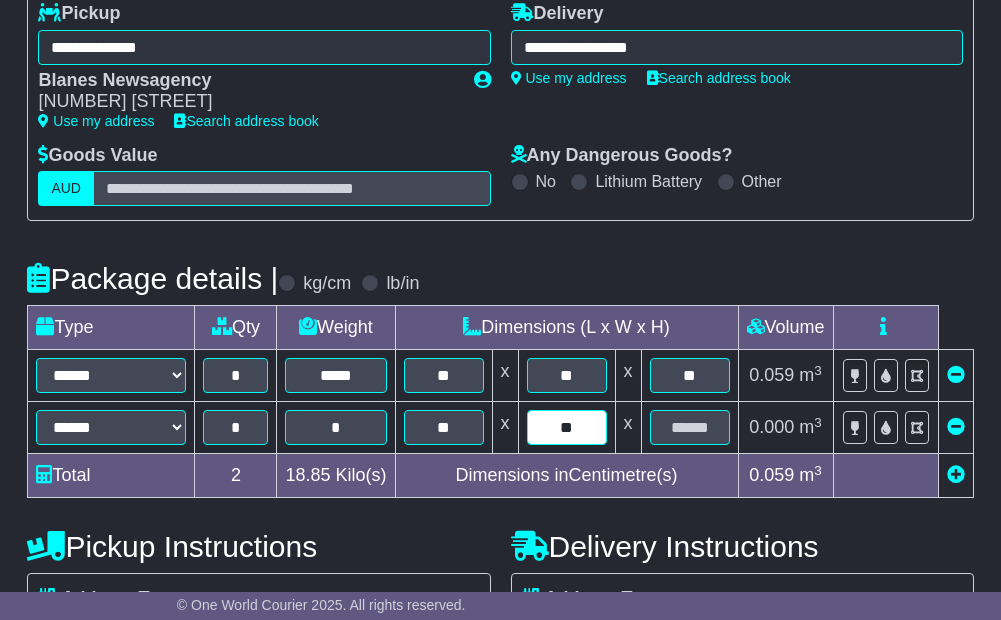 type on "**" 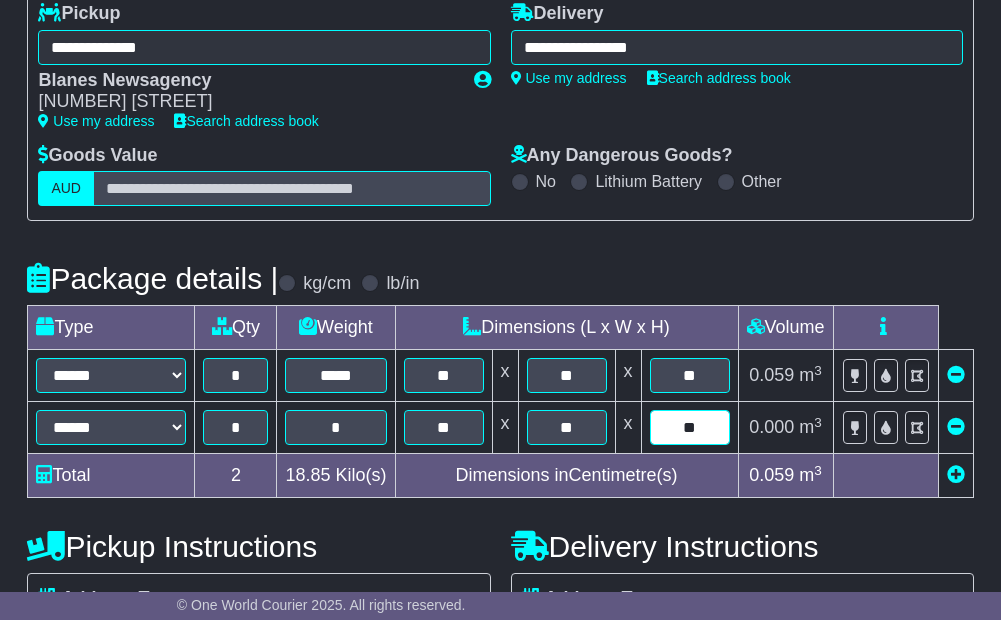type on "**" 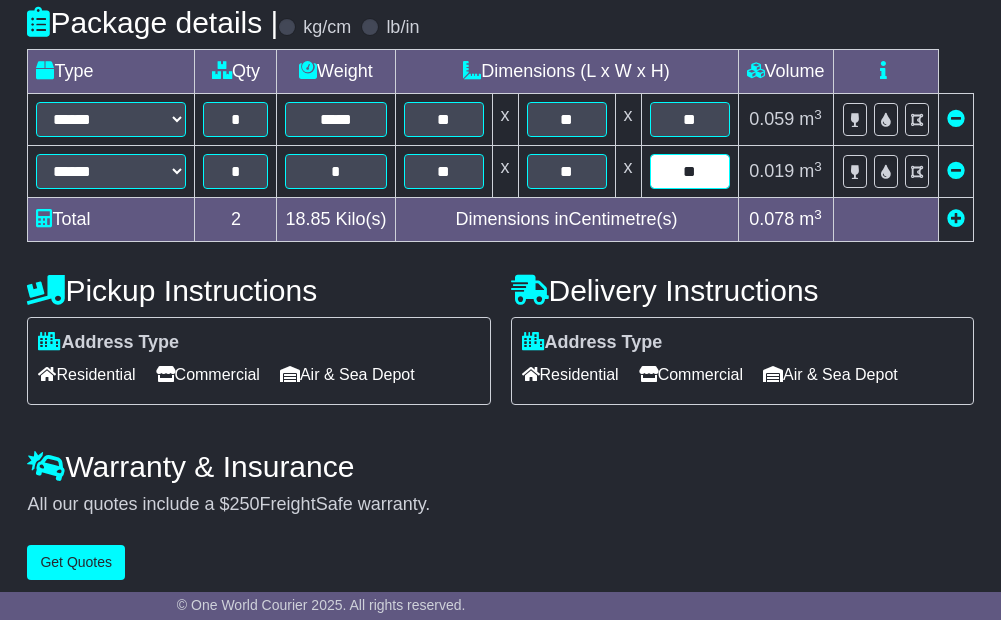 scroll, scrollTop: 566, scrollLeft: 0, axis: vertical 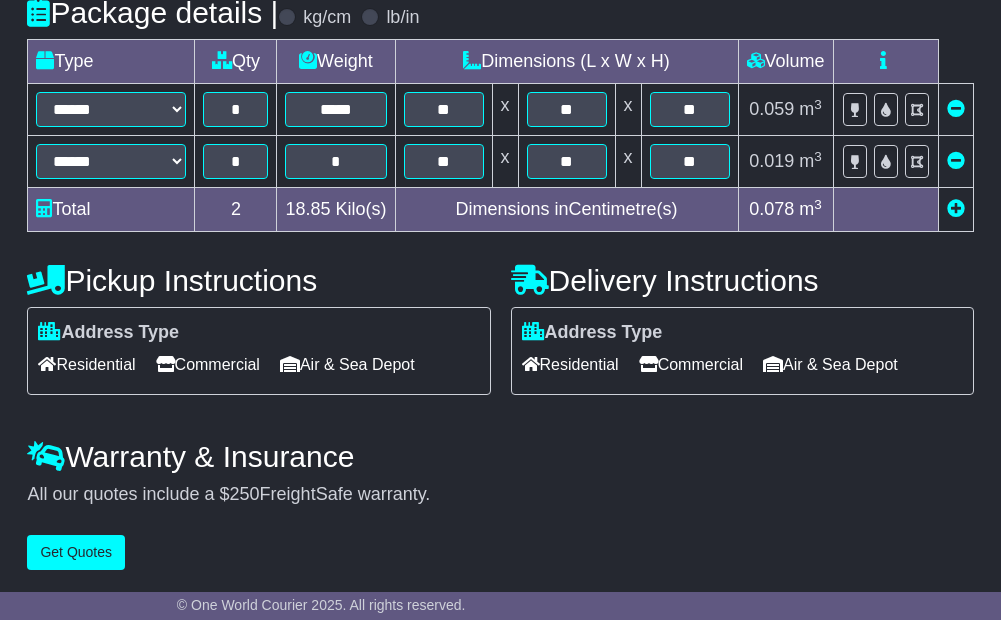 click on "Commercial" at bounding box center (691, 364) 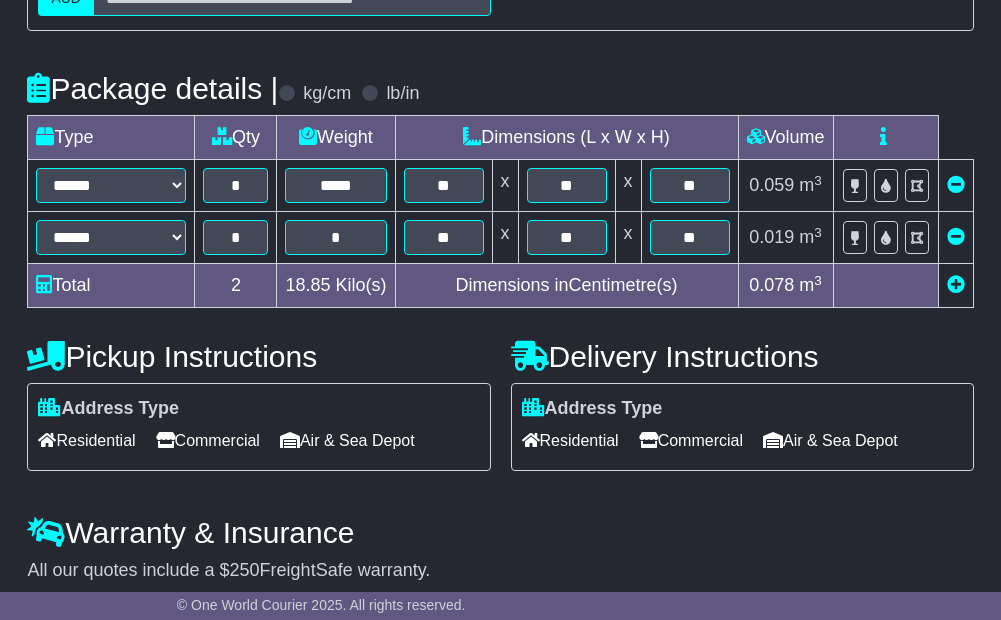 scroll, scrollTop: 568, scrollLeft: 0, axis: vertical 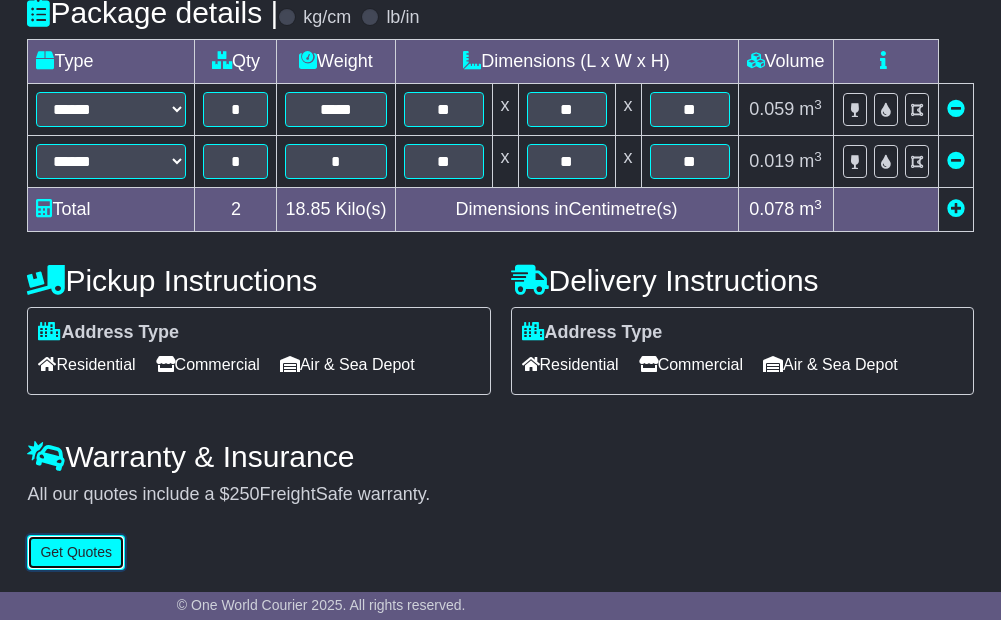 click on "Get Quotes" at bounding box center [76, 552] 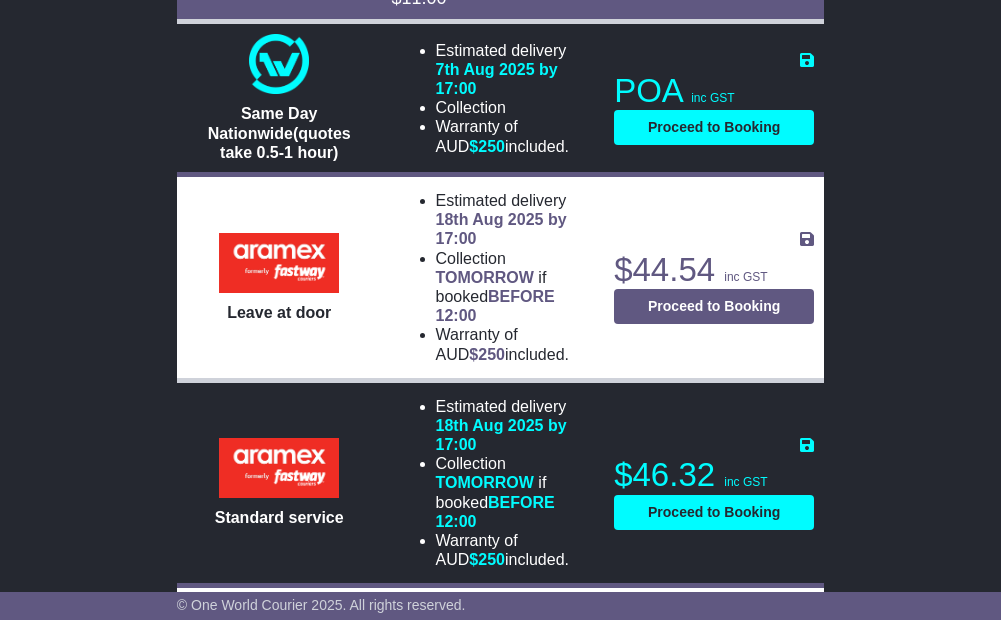 scroll, scrollTop: 965, scrollLeft: 0, axis: vertical 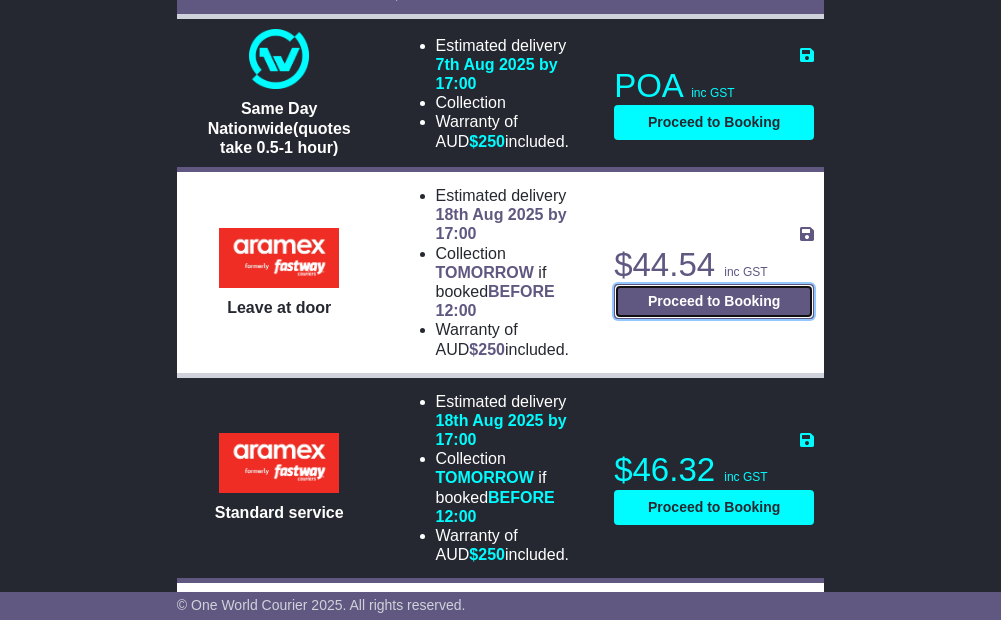 click on "Proceed to Booking" at bounding box center [714, 301] 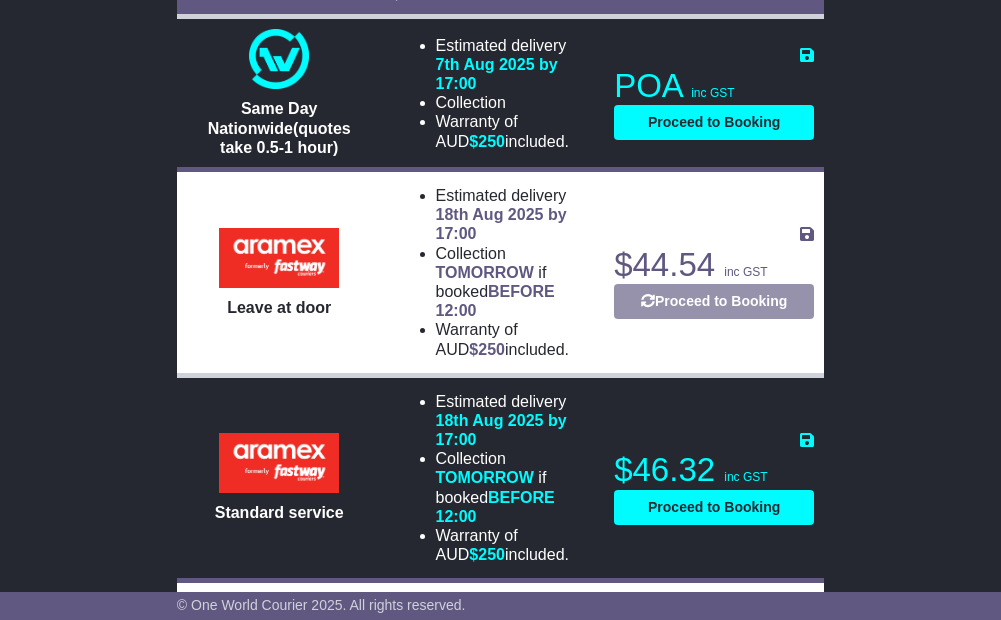 select on "*****" 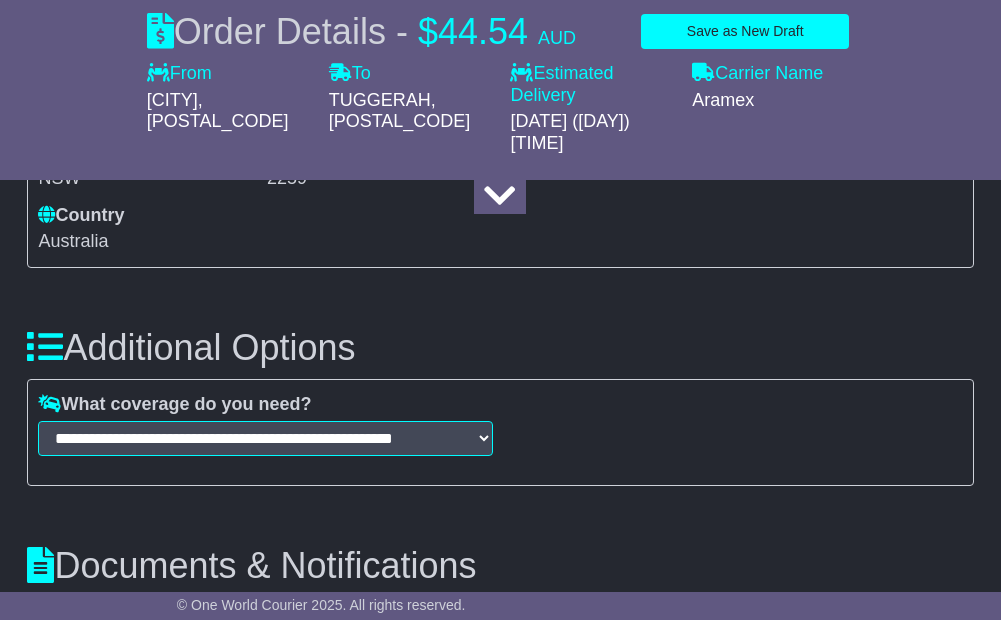 scroll, scrollTop: 1765, scrollLeft: 0, axis: vertical 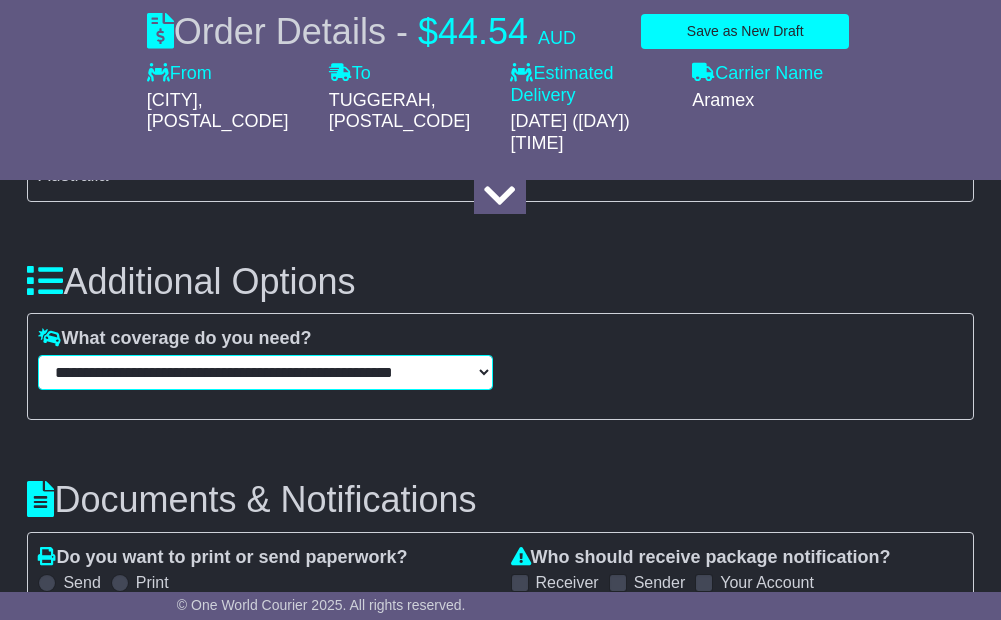click on "**********" at bounding box center (265, 372) 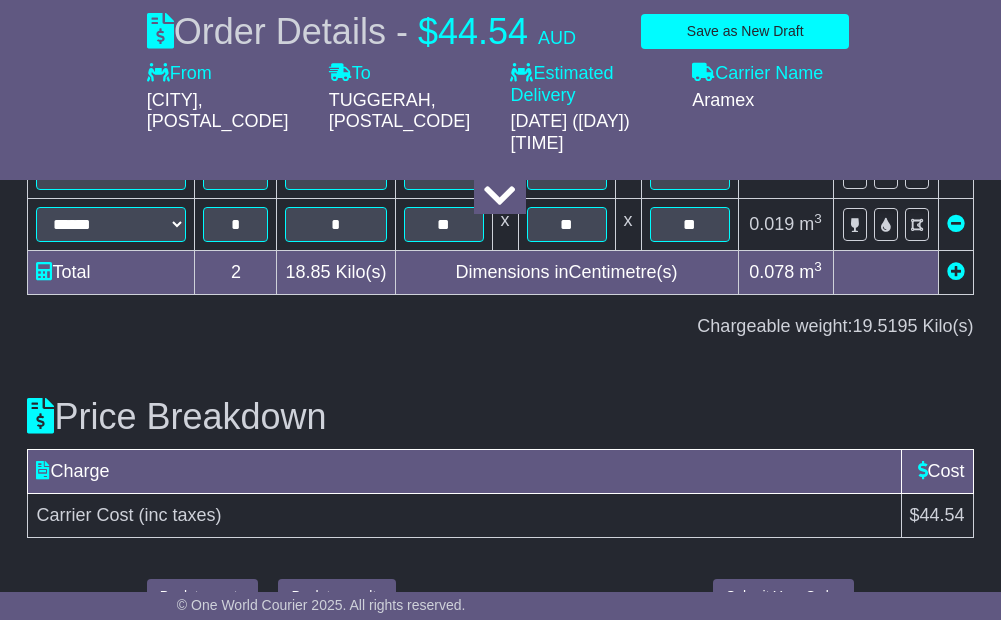 scroll, scrollTop: 2404, scrollLeft: 0, axis: vertical 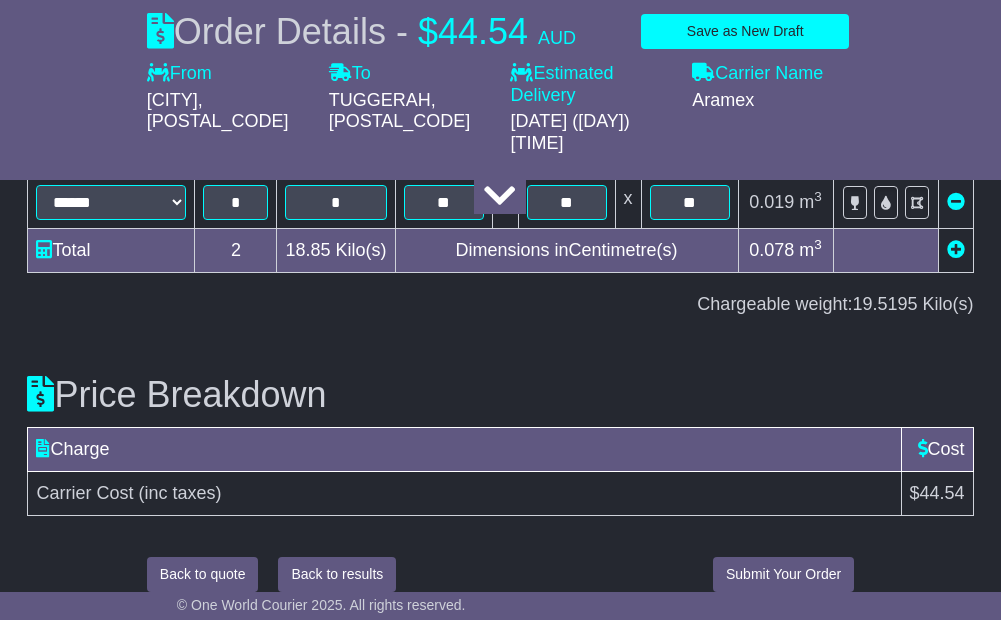 click on "Creating booking...
Back to quote
Back to results
Submit Your Order (POA)
Submit Your Order" at bounding box center [500, 574] 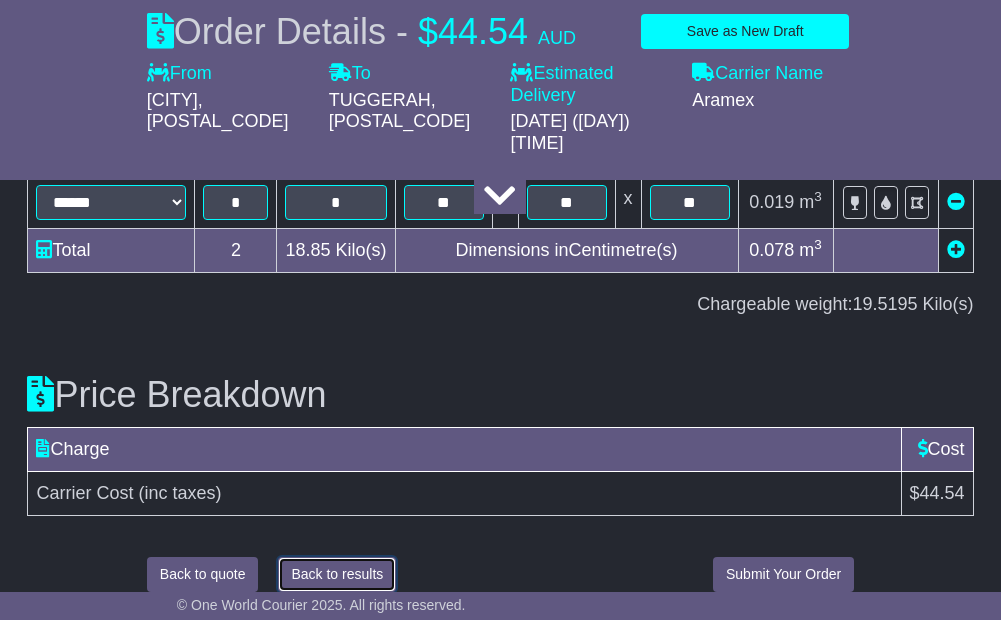 click on "Back to results" at bounding box center [337, 574] 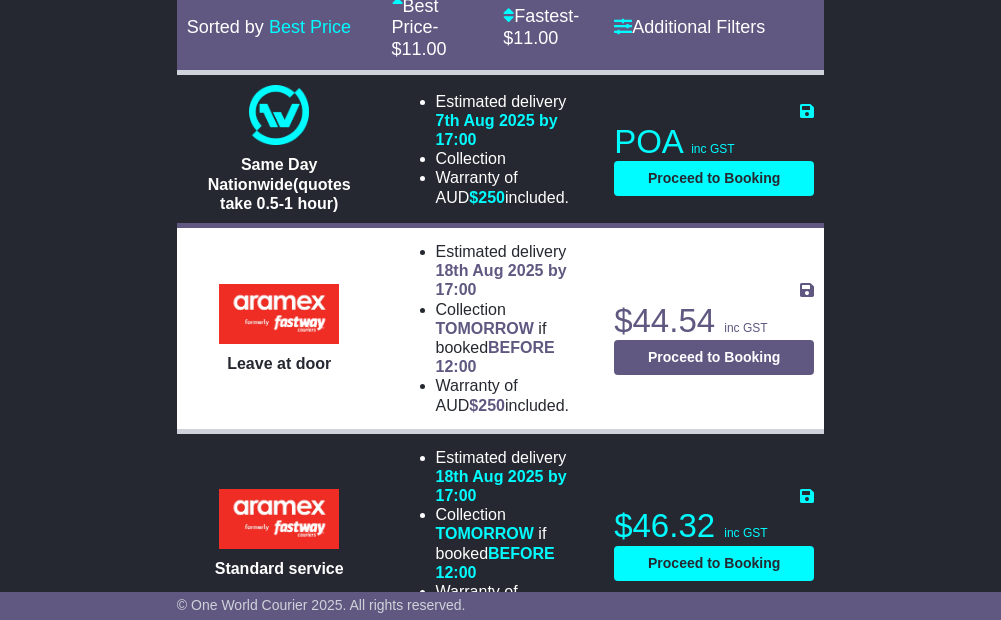 scroll, scrollTop: 900, scrollLeft: 0, axis: vertical 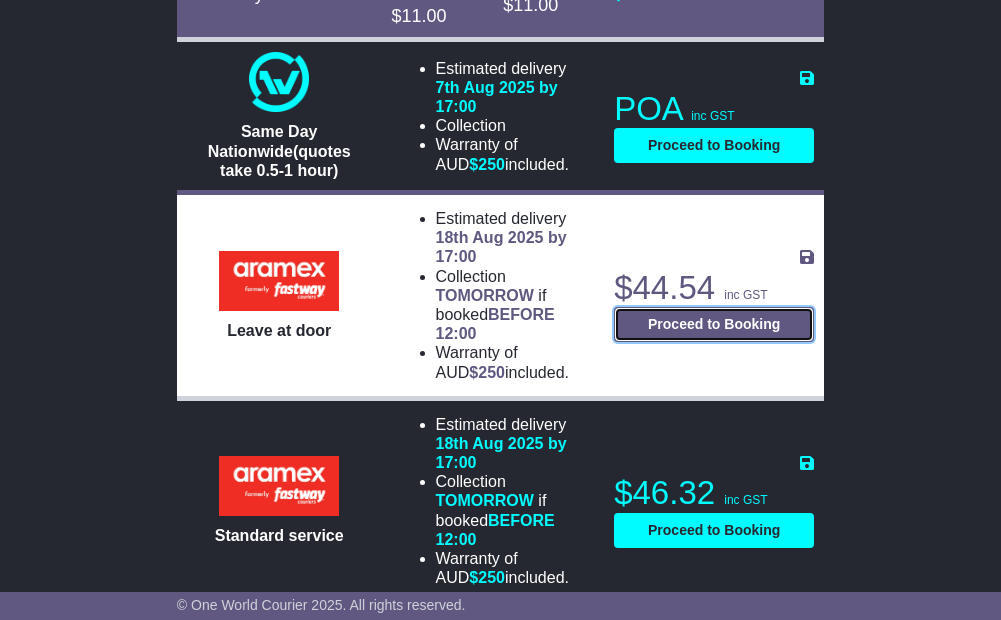 click on "Proceed to Booking" at bounding box center (714, 324) 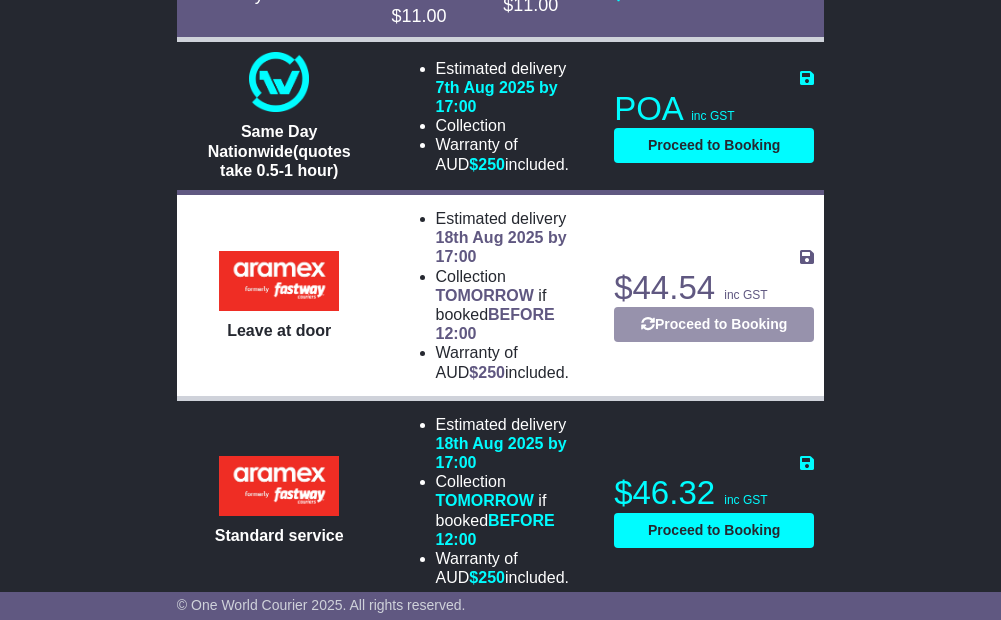 select on "*****" 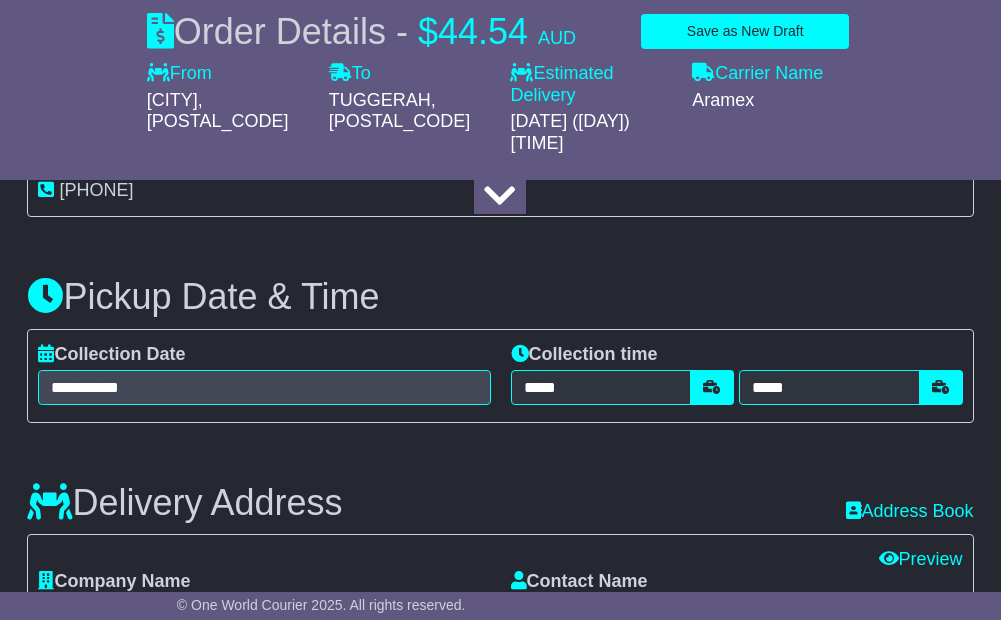 select 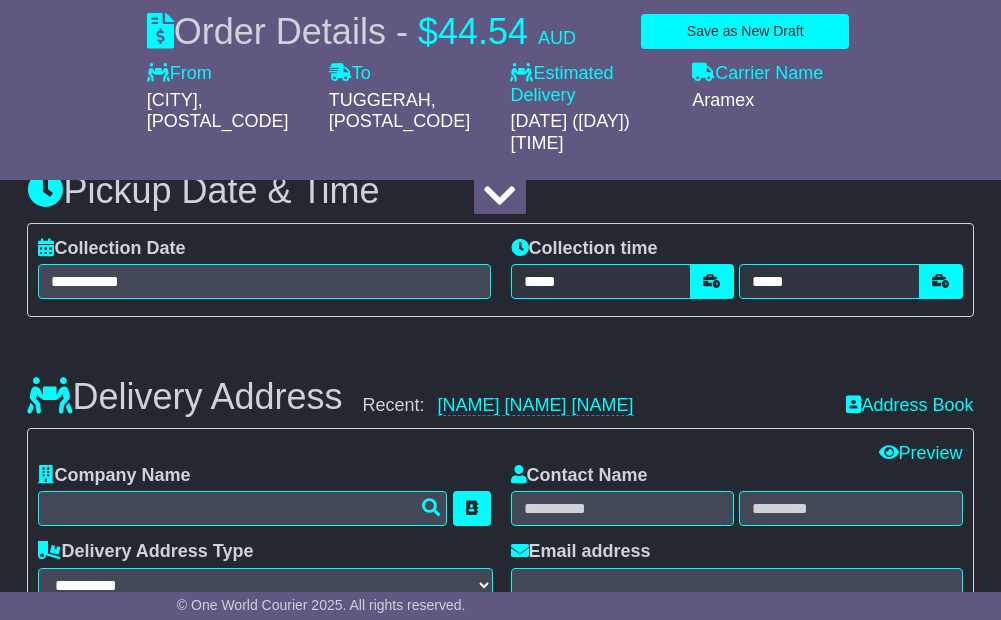 scroll, scrollTop: 1100, scrollLeft: 0, axis: vertical 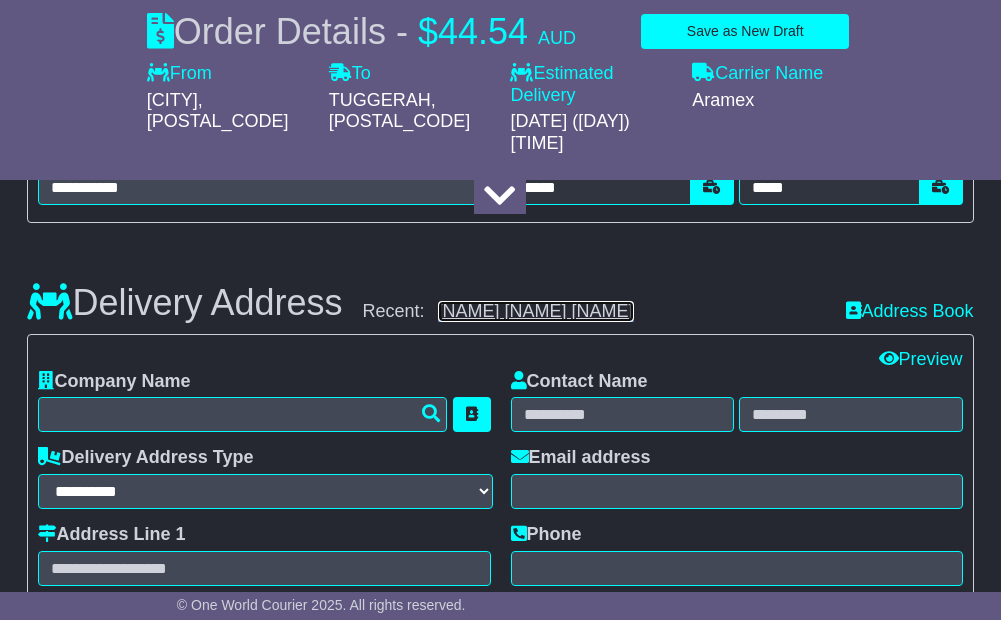click on "ALLIANCE DISTRIBUTION SERVICES" at bounding box center (536, 311) 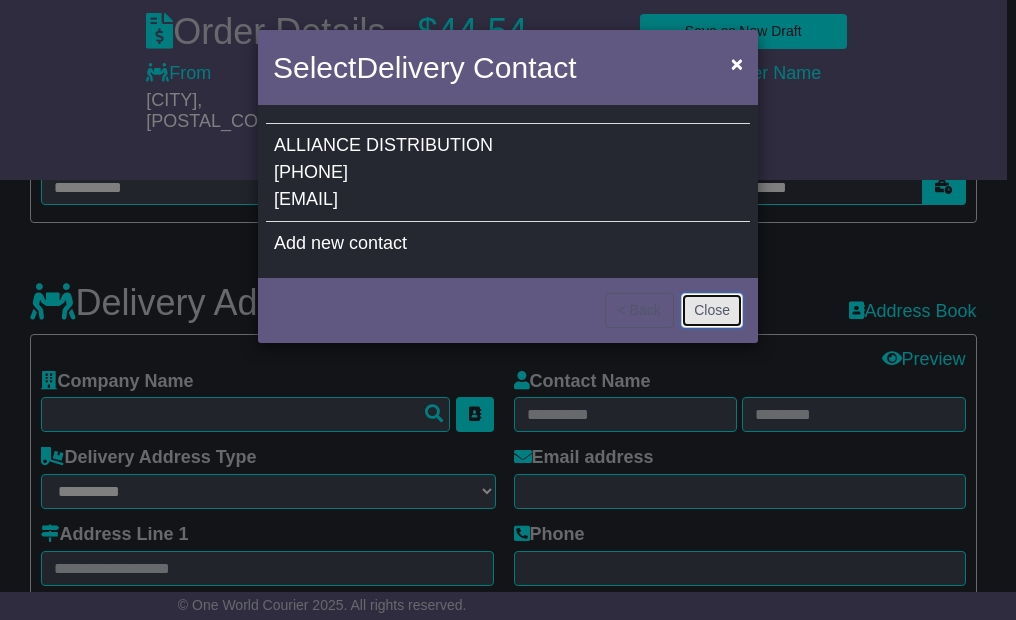 click on "Close" at bounding box center (712, 310) 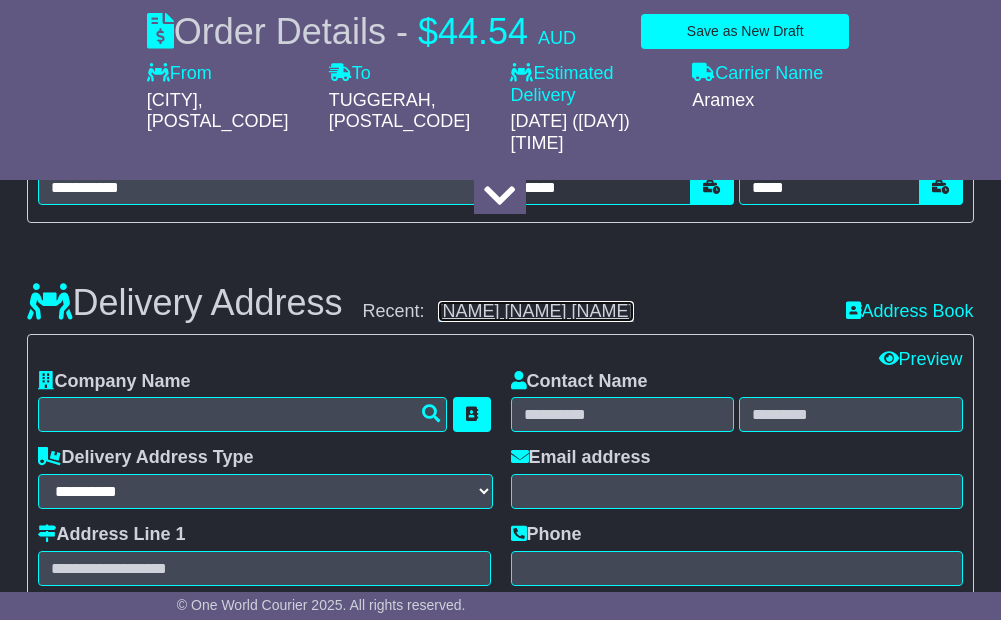 click on "ALLIANCE DISTRIBUTION SERVICES" at bounding box center [536, 311] 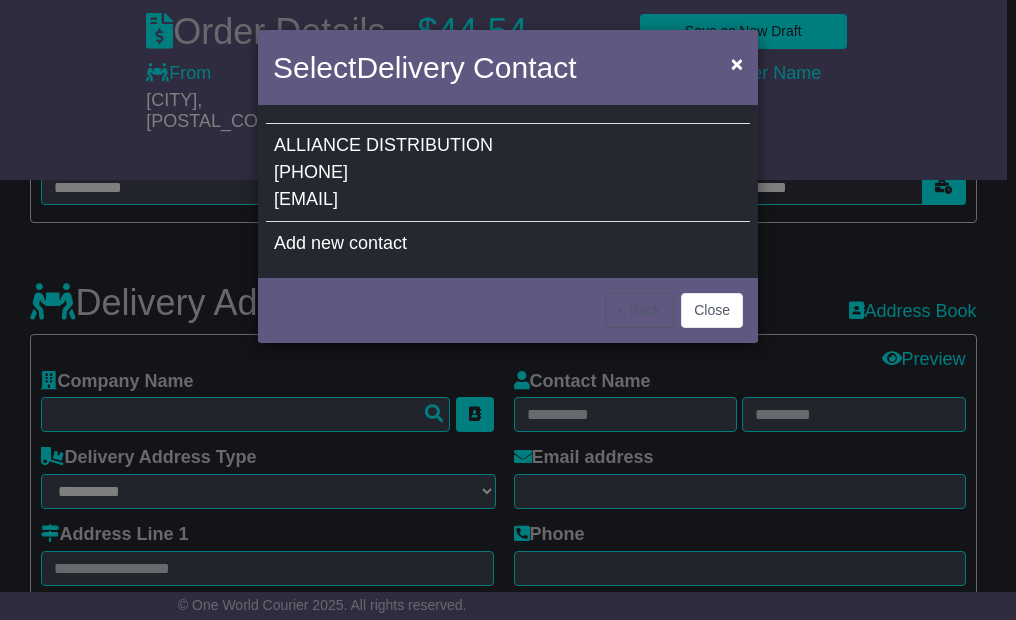click on "ALLIANCE   DISTRIBUTION
0243901300
adscs@alliancedist.com.au" at bounding box center (508, 173) 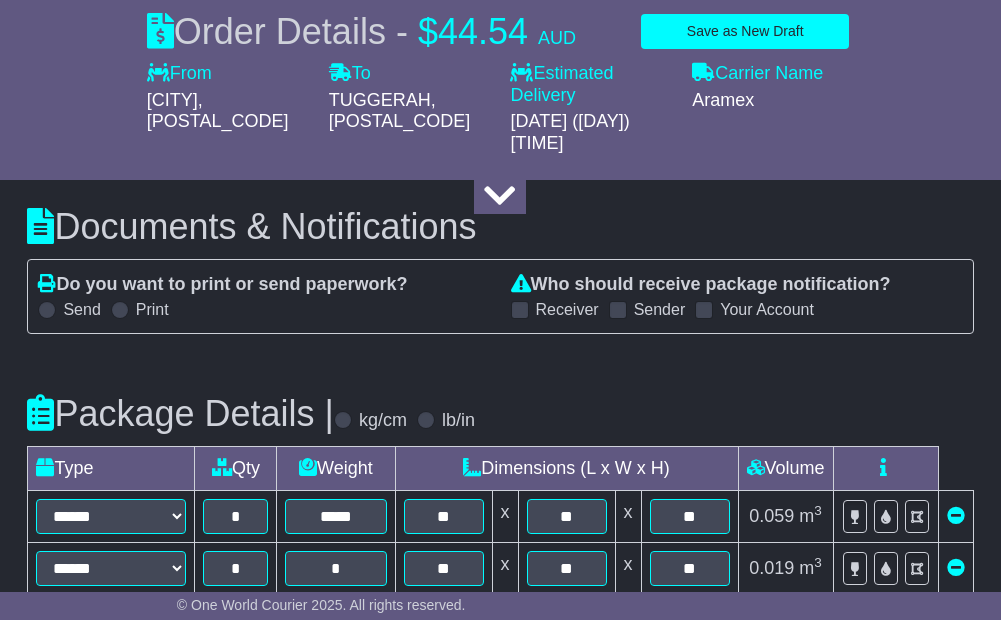 scroll, scrollTop: 2004, scrollLeft: 0, axis: vertical 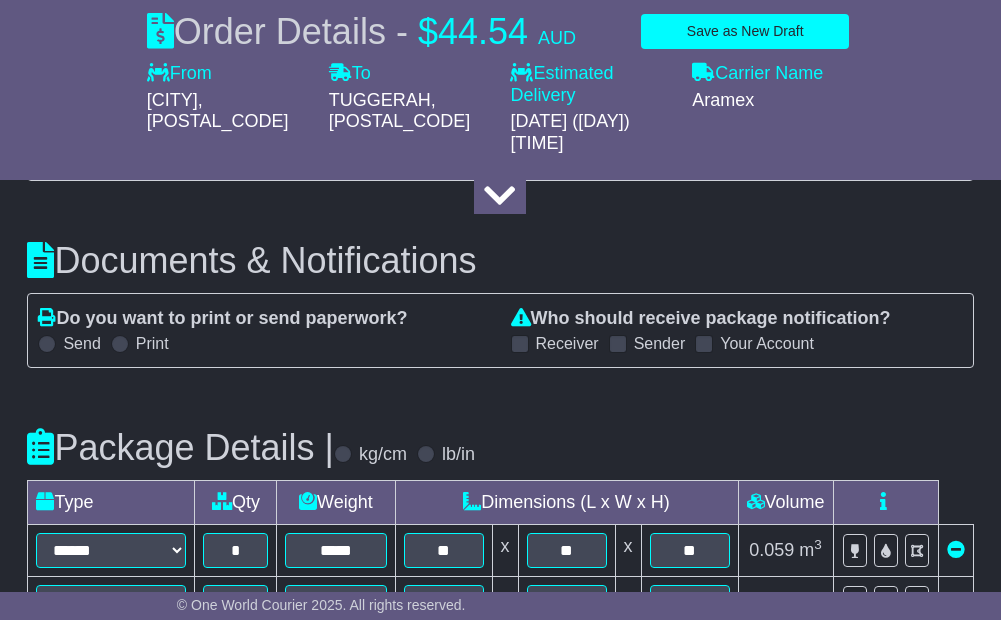 click on "Send" at bounding box center (81, 343) 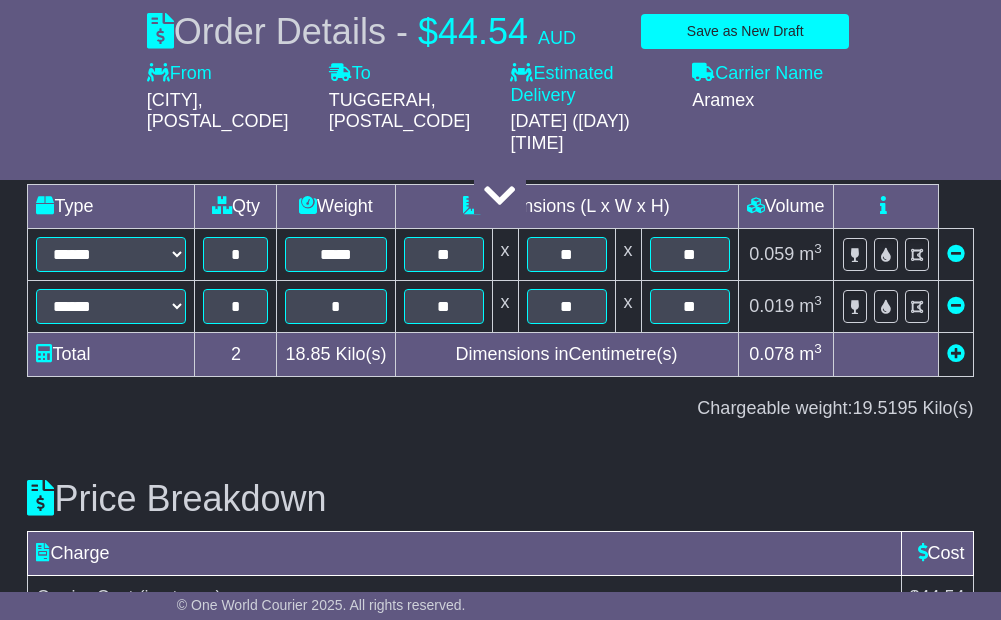scroll, scrollTop: 2404, scrollLeft: 0, axis: vertical 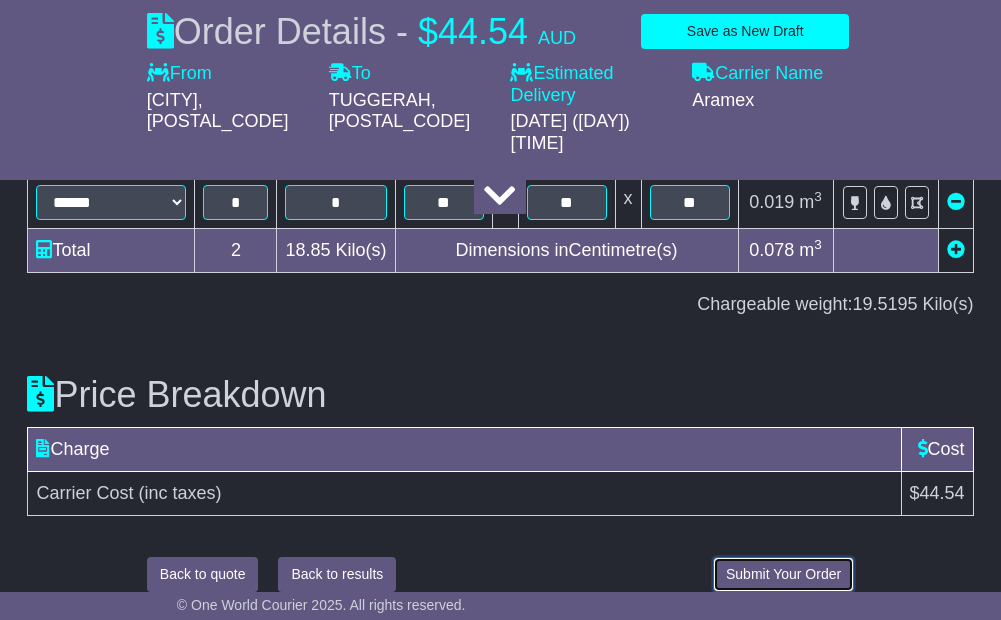 click on "Submit Your Order" at bounding box center [783, 574] 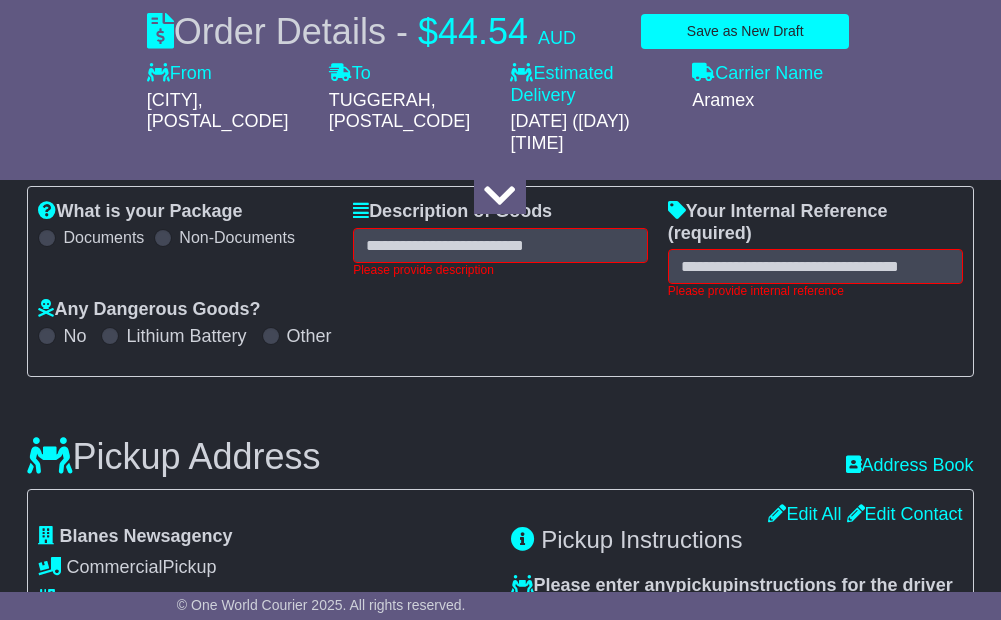 scroll, scrollTop: 326, scrollLeft: 0, axis: vertical 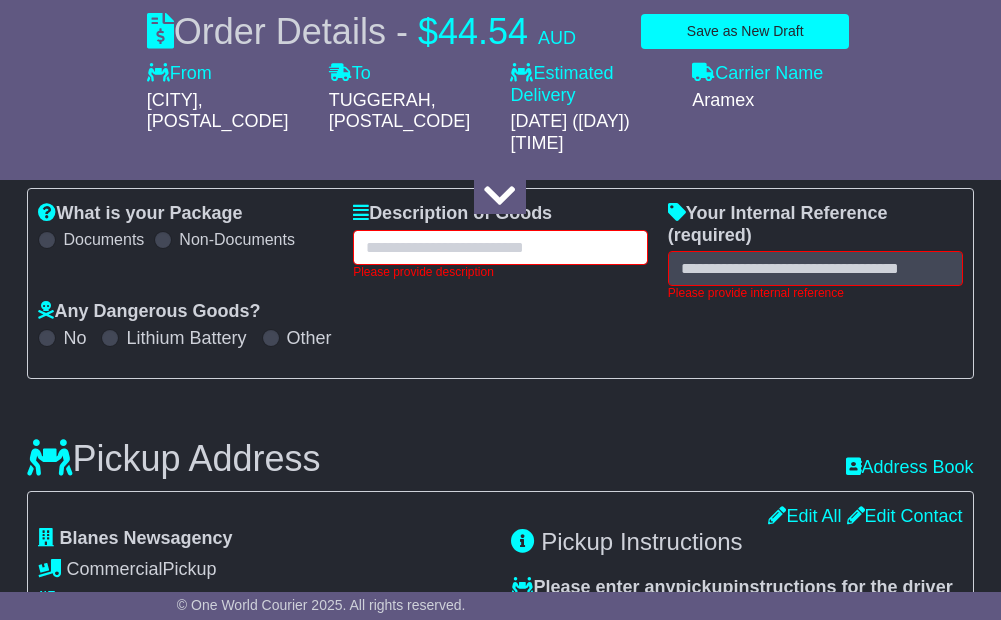 click at bounding box center (500, 247) 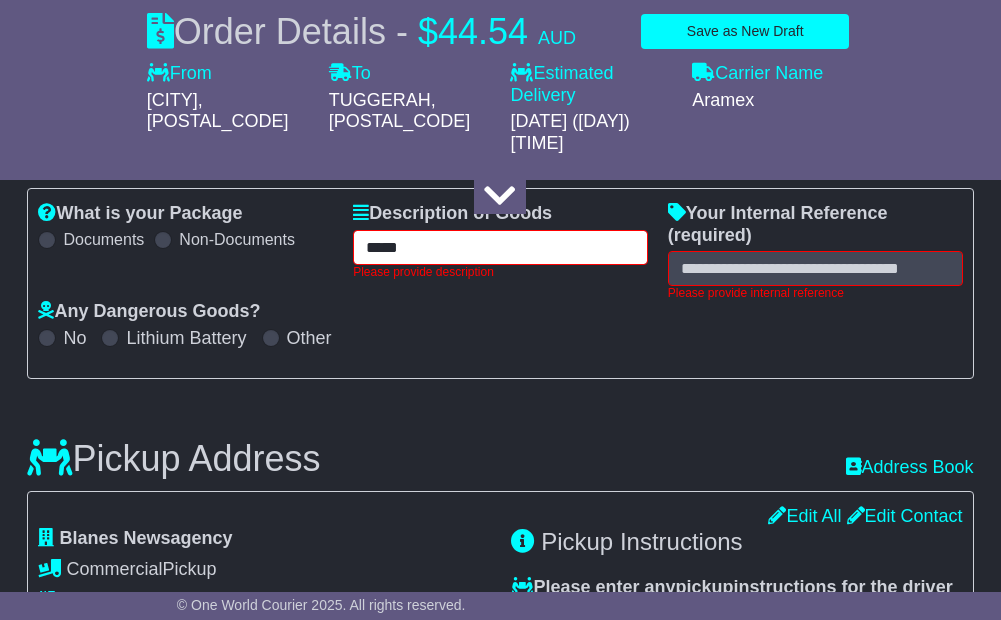 type on "*****" 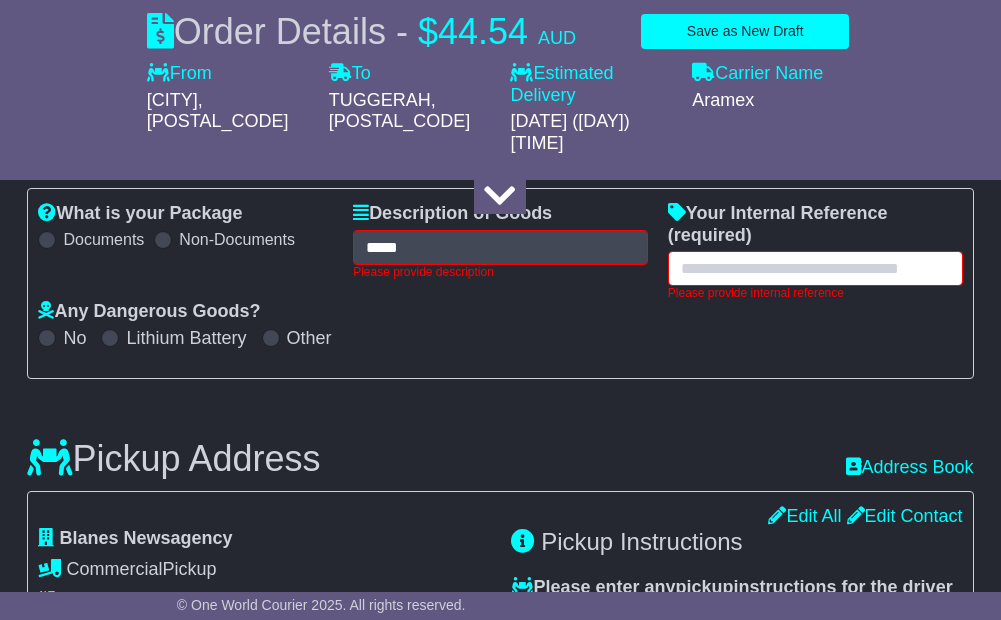 click at bounding box center [815, 268] 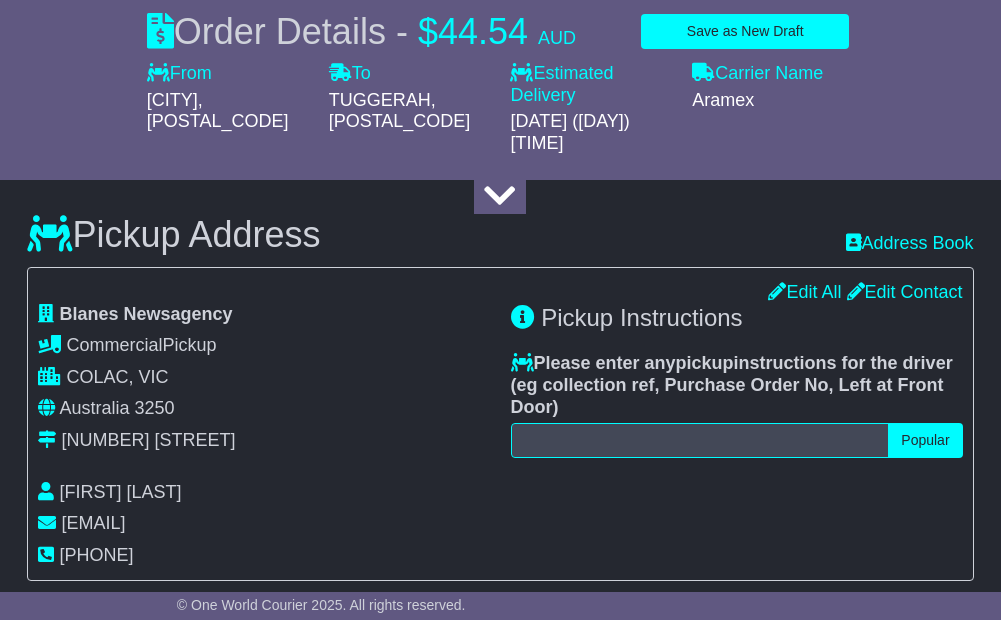 scroll, scrollTop: 626, scrollLeft: 0, axis: vertical 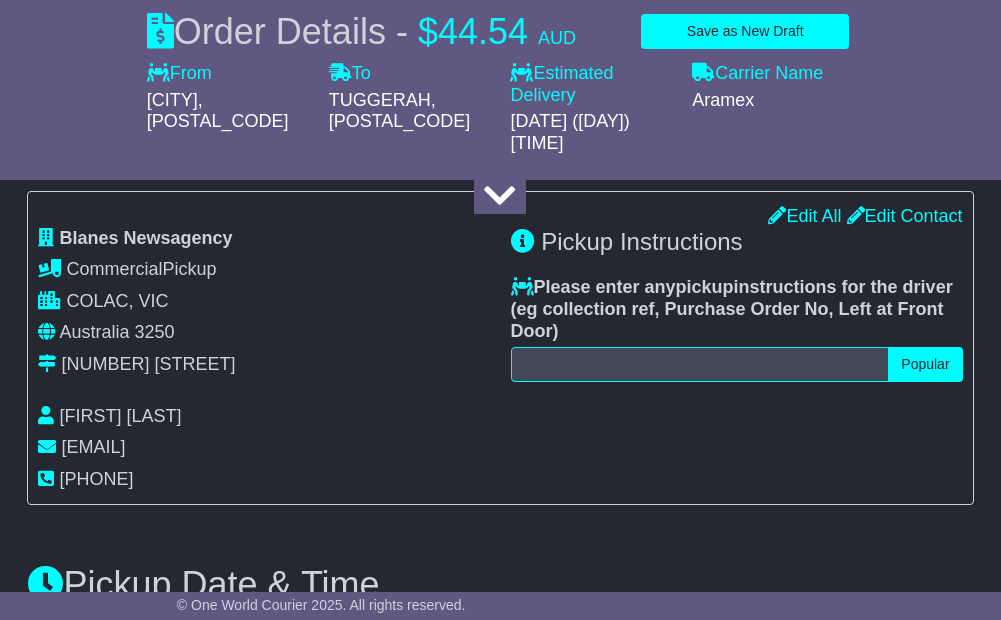 type on "********" 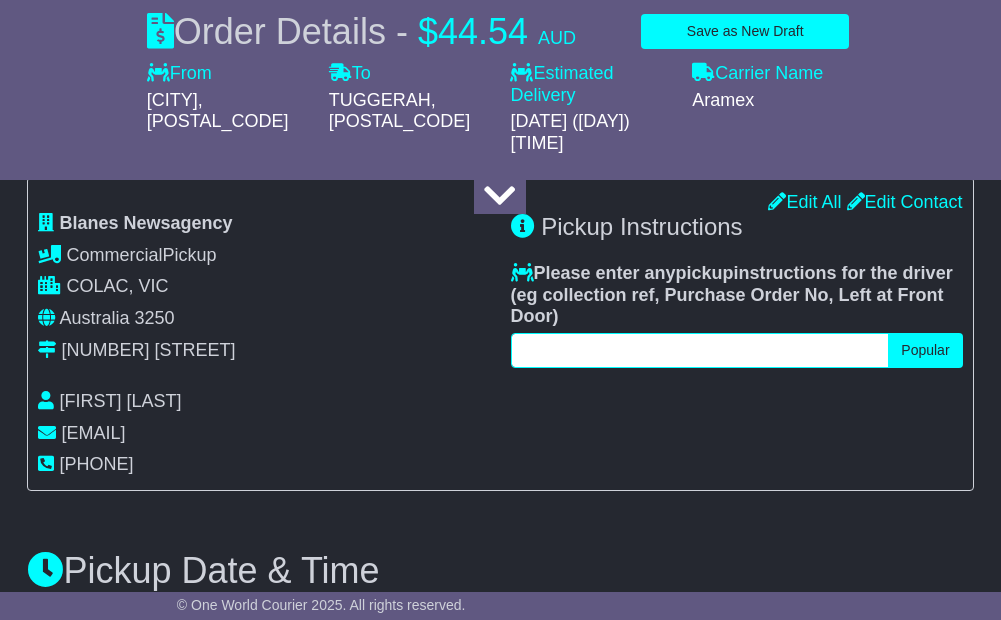 scroll, scrollTop: 612, scrollLeft: 0, axis: vertical 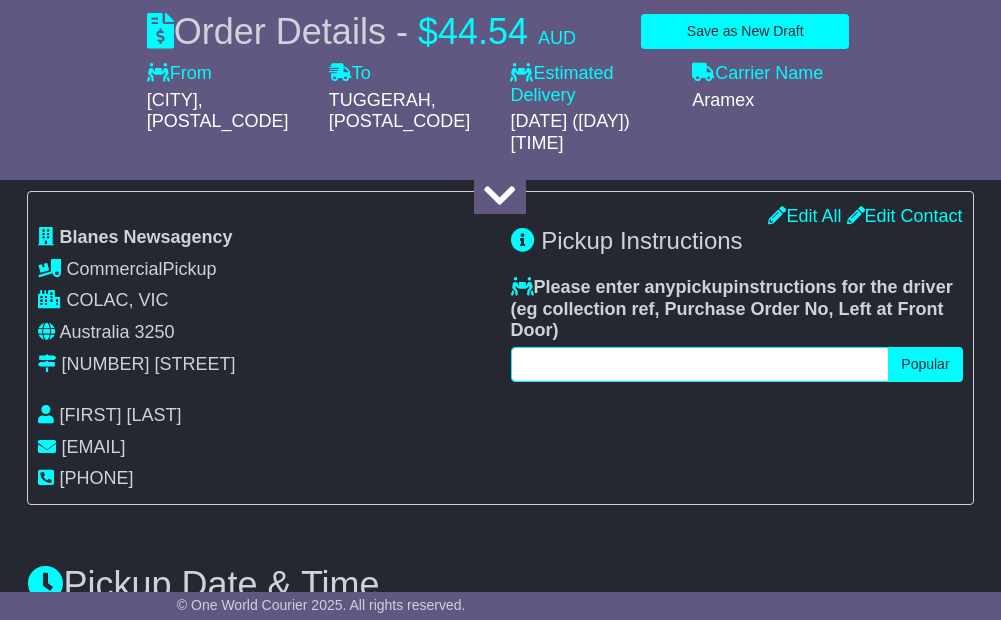 click at bounding box center [700, 364] 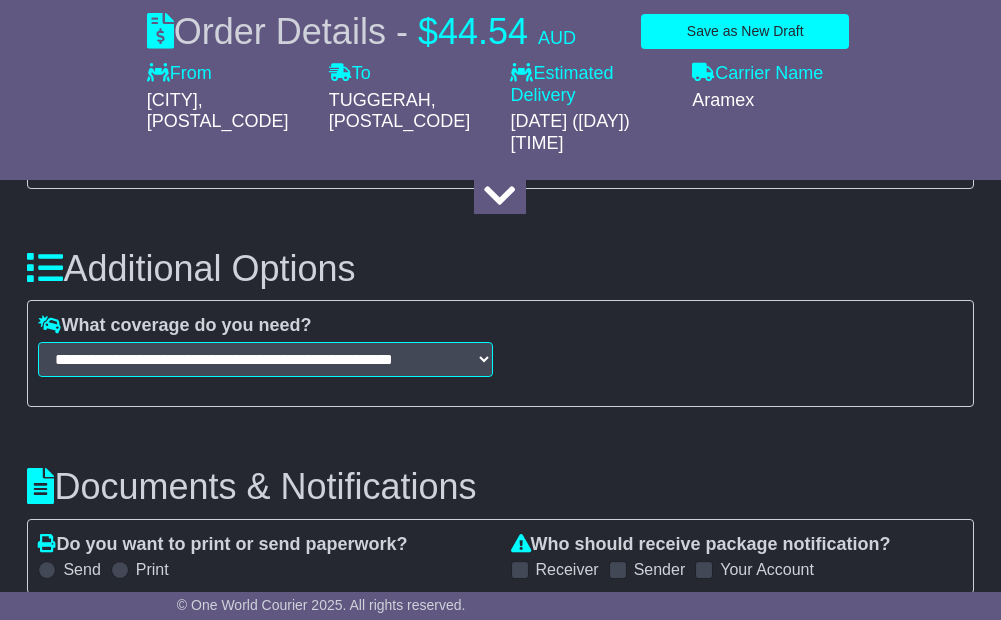 scroll, scrollTop: 1812, scrollLeft: 0, axis: vertical 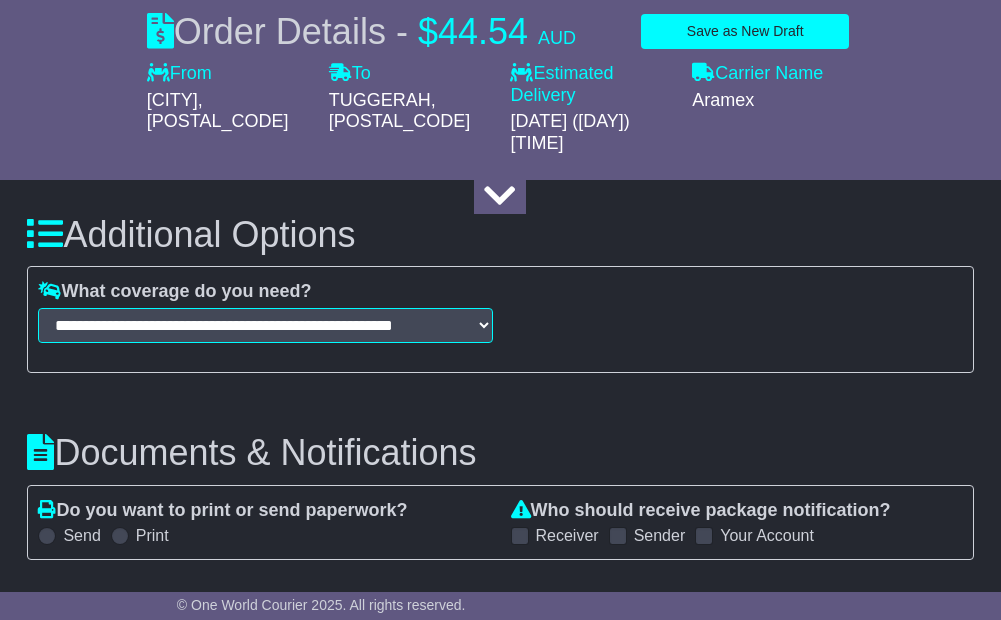 type on "**********" 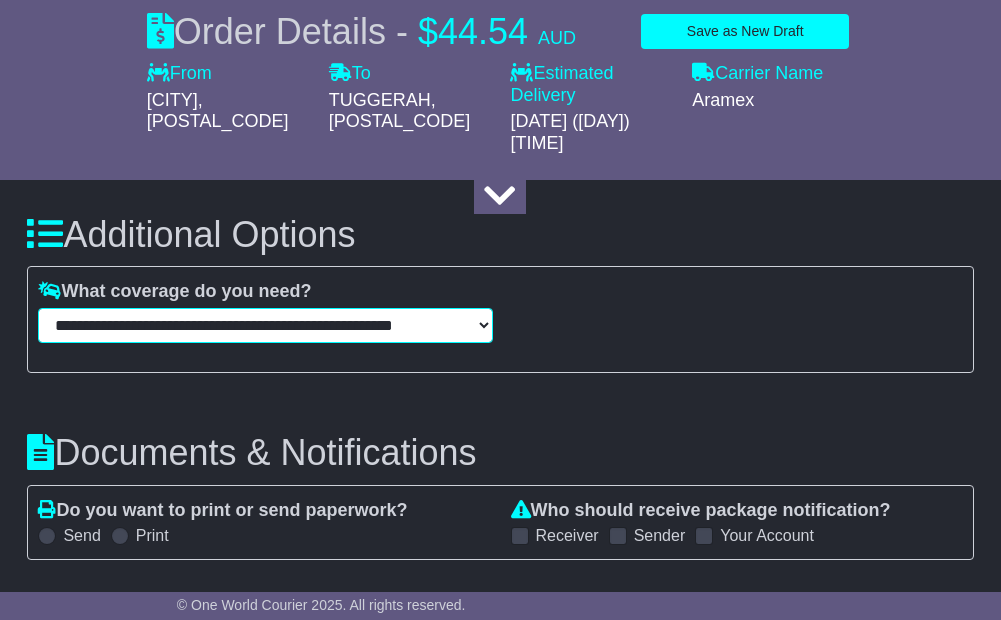 click on "**********" at bounding box center [265, 325] 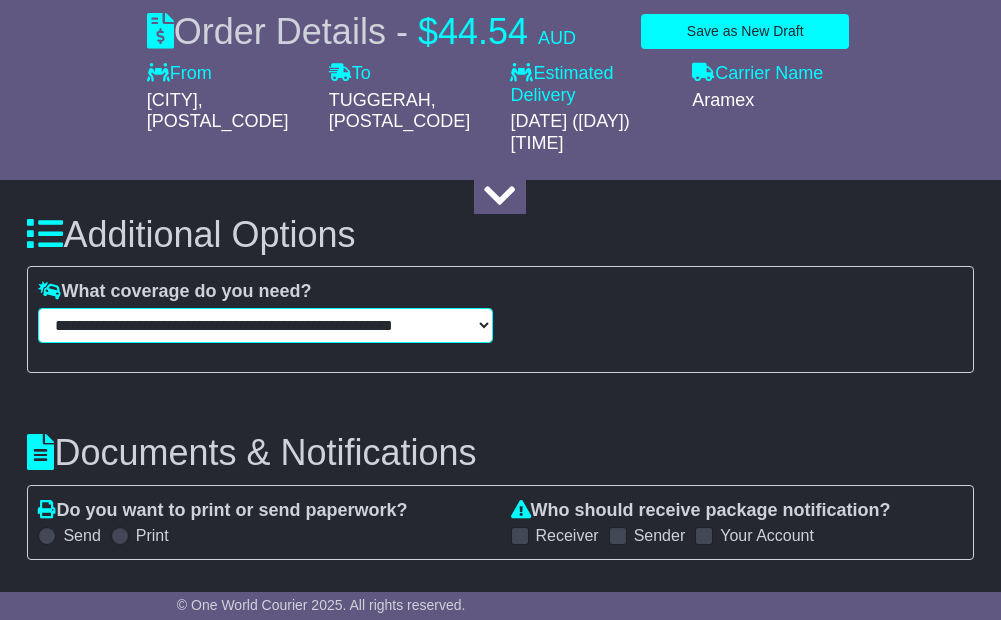 click on "**********" at bounding box center (265, 325) 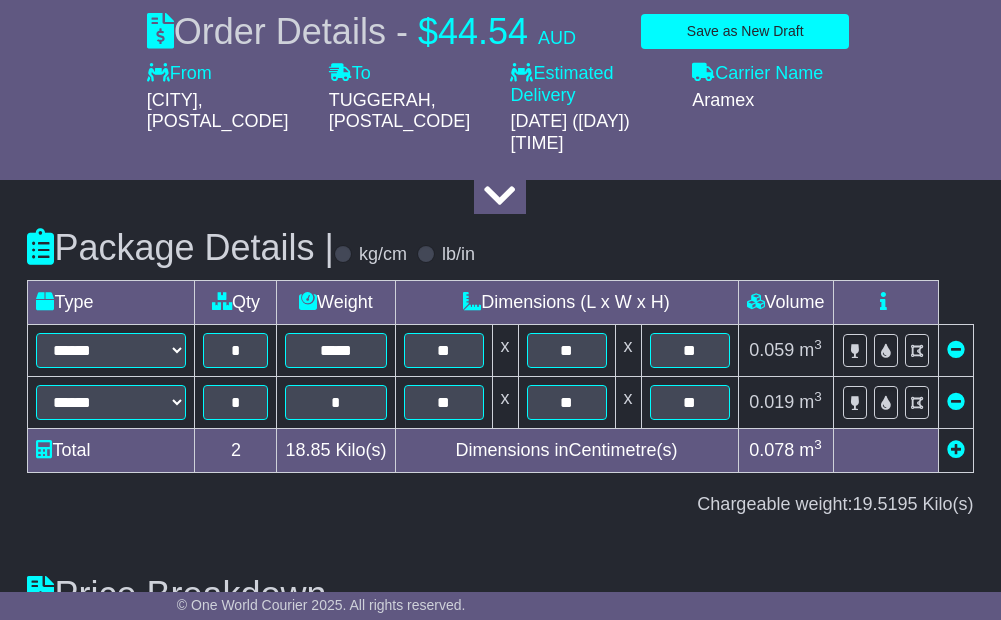 scroll, scrollTop: 2404, scrollLeft: 0, axis: vertical 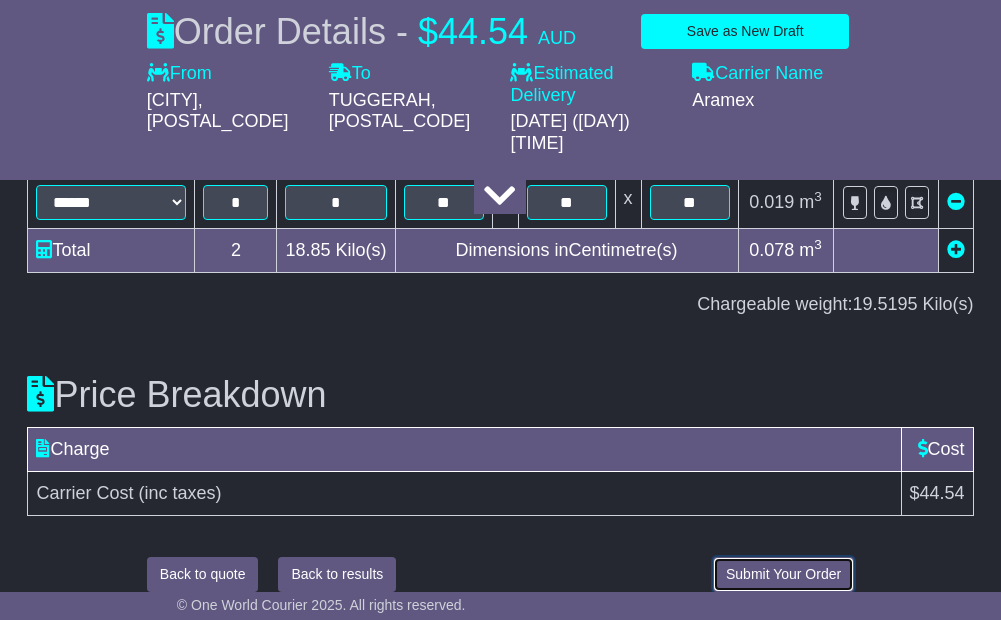click on "Submit Your Order" at bounding box center (783, 574) 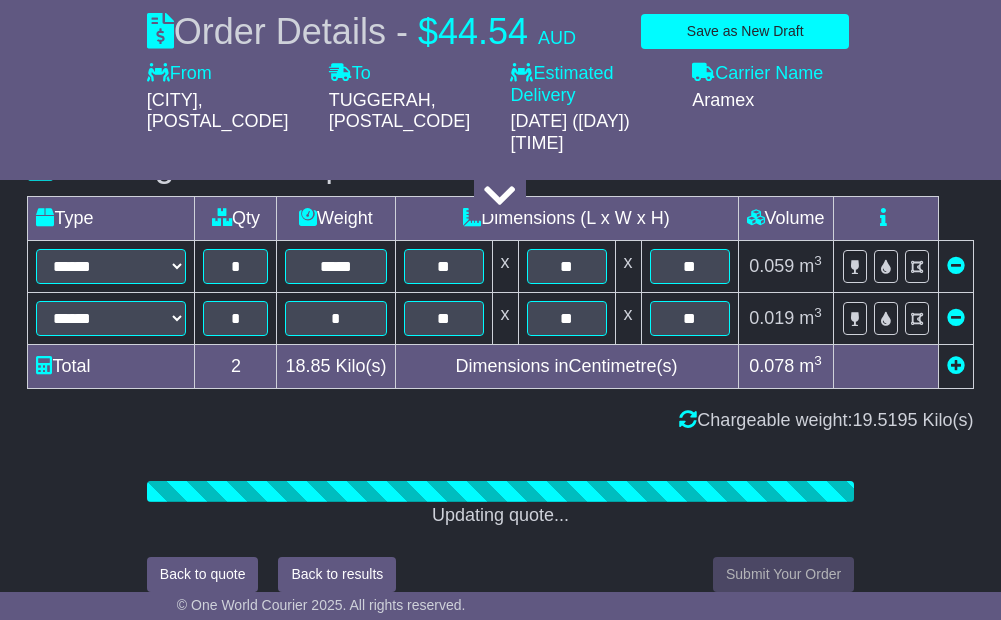 scroll, scrollTop: 2404, scrollLeft: 0, axis: vertical 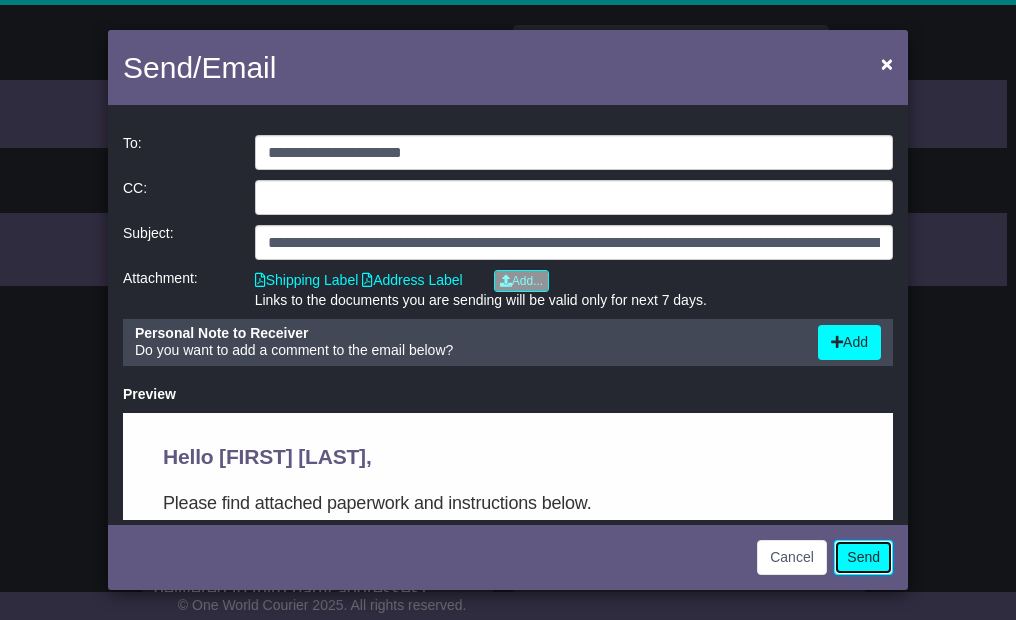 click on "Send" 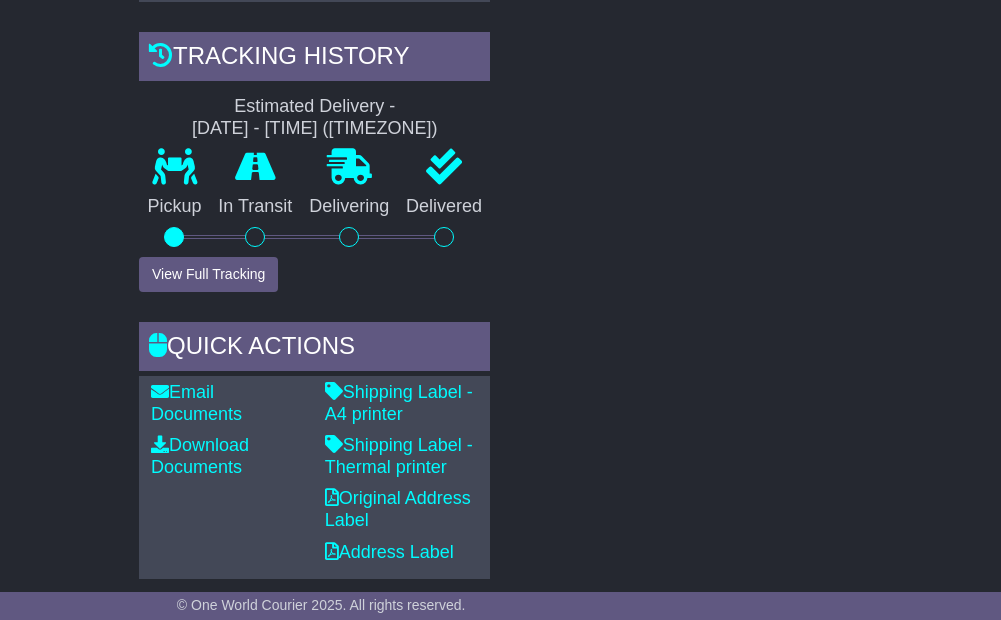 scroll, scrollTop: 763, scrollLeft: 0, axis: vertical 